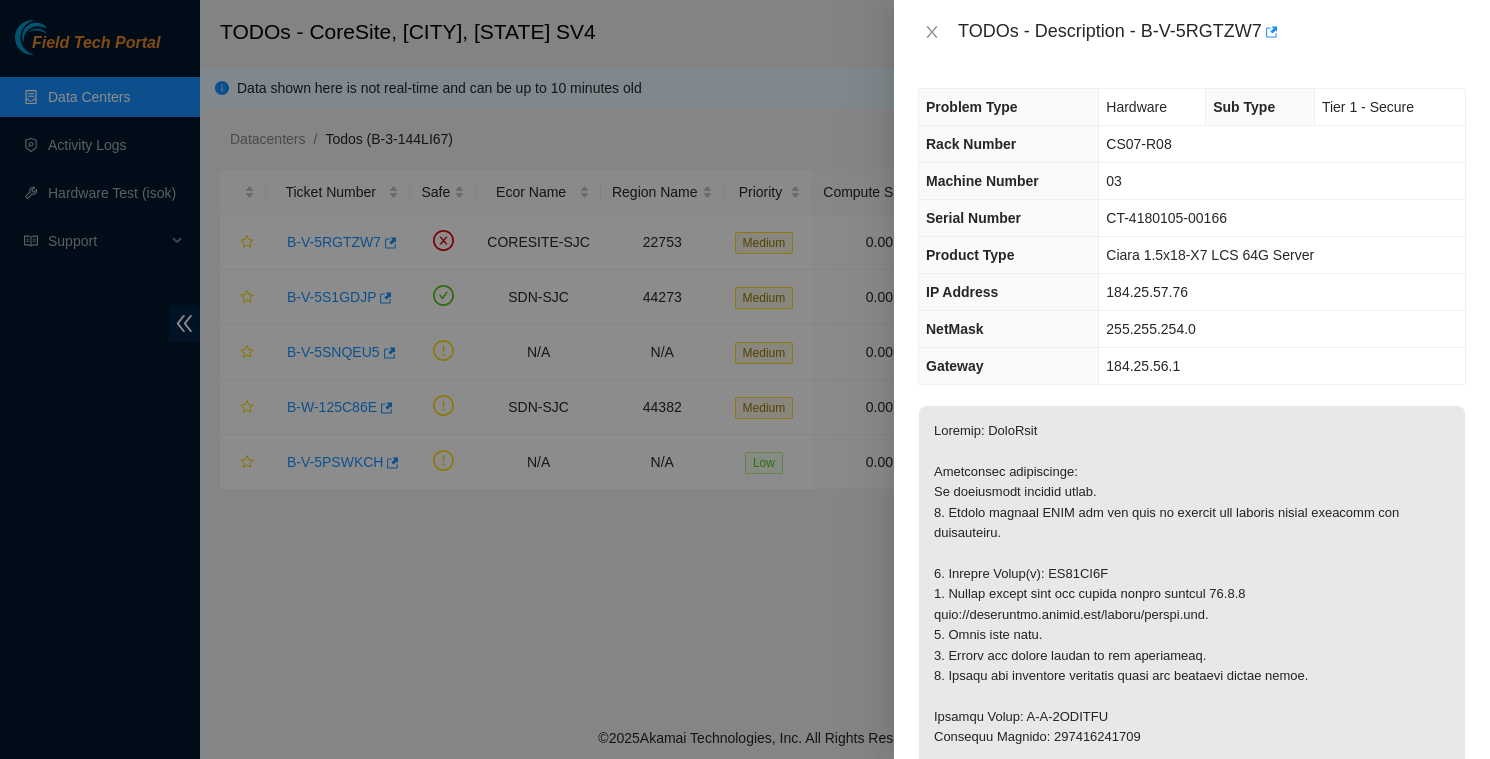 scroll, scrollTop: 0, scrollLeft: 0, axis: both 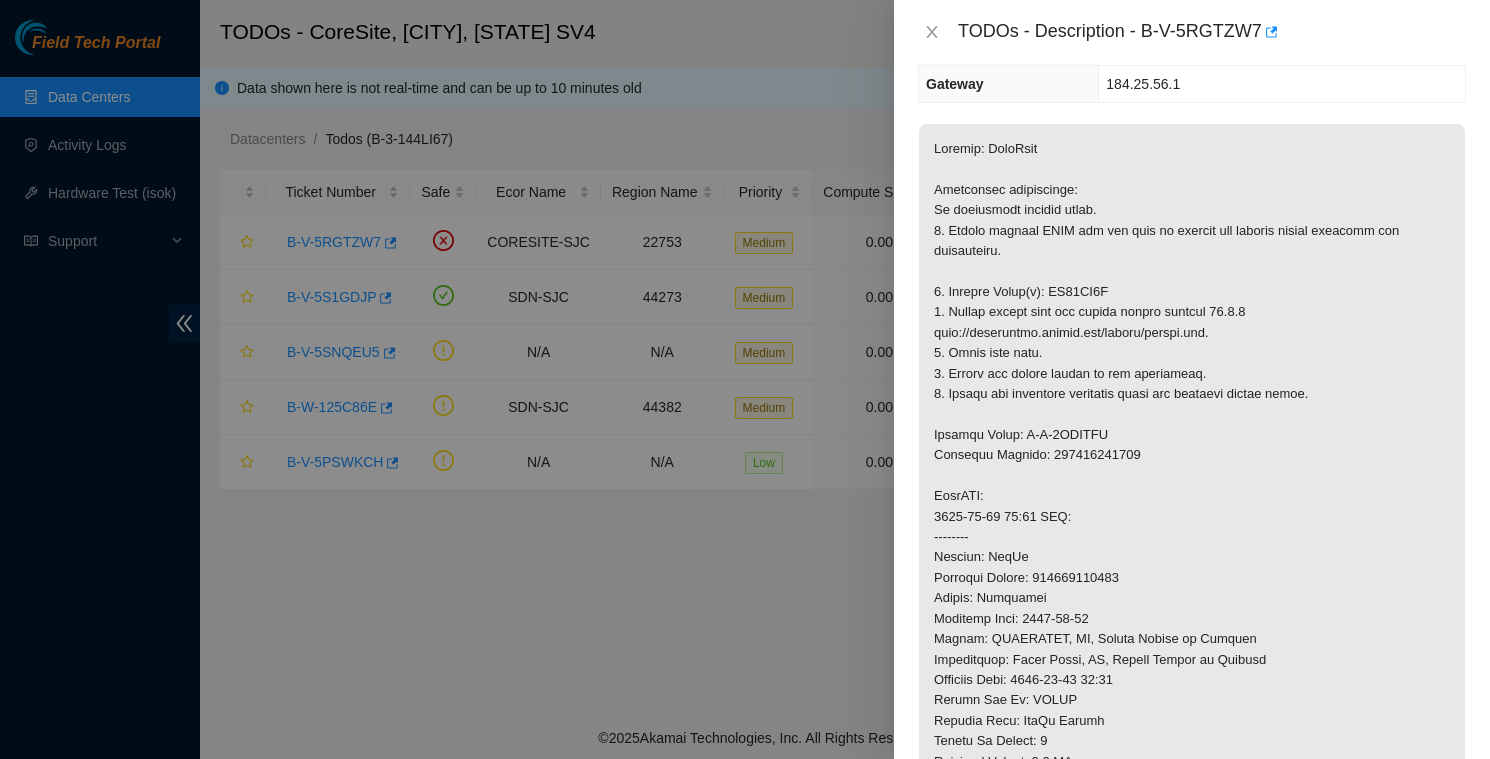 click on "TODOs - Description - B-V-5RGTZW7" at bounding box center [1192, 32] 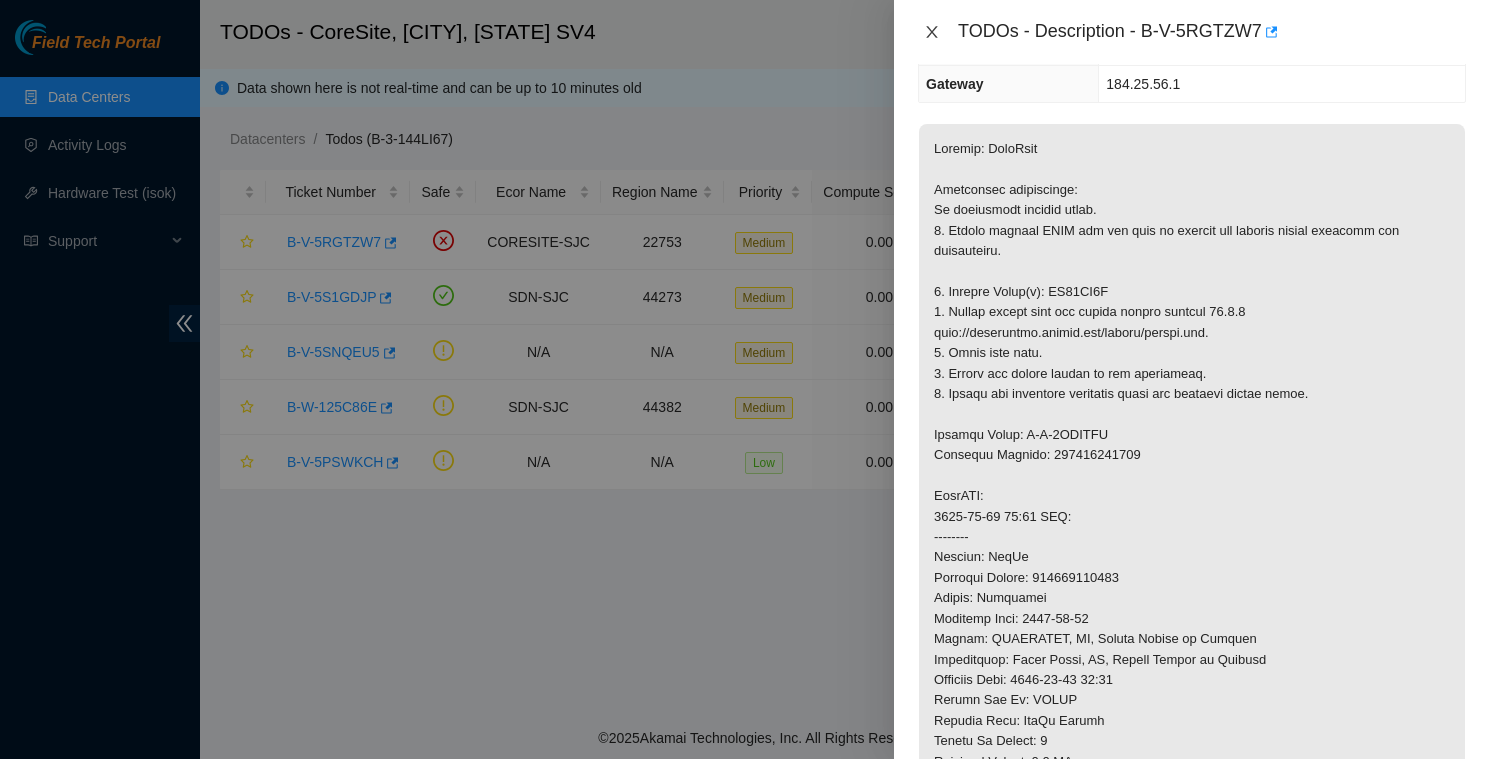 click 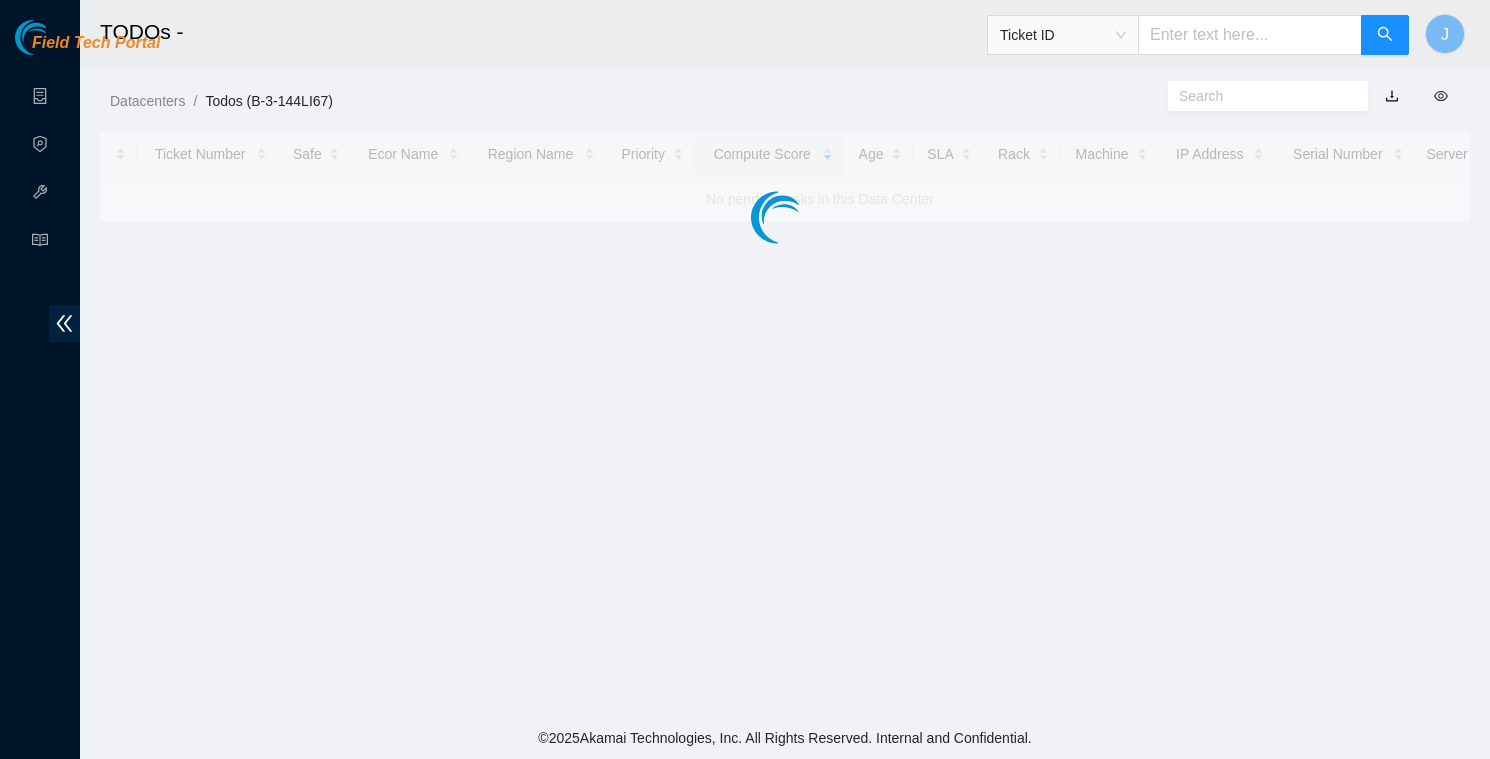 scroll, scrollTop: 0, scrollLeft: 0, axis: both 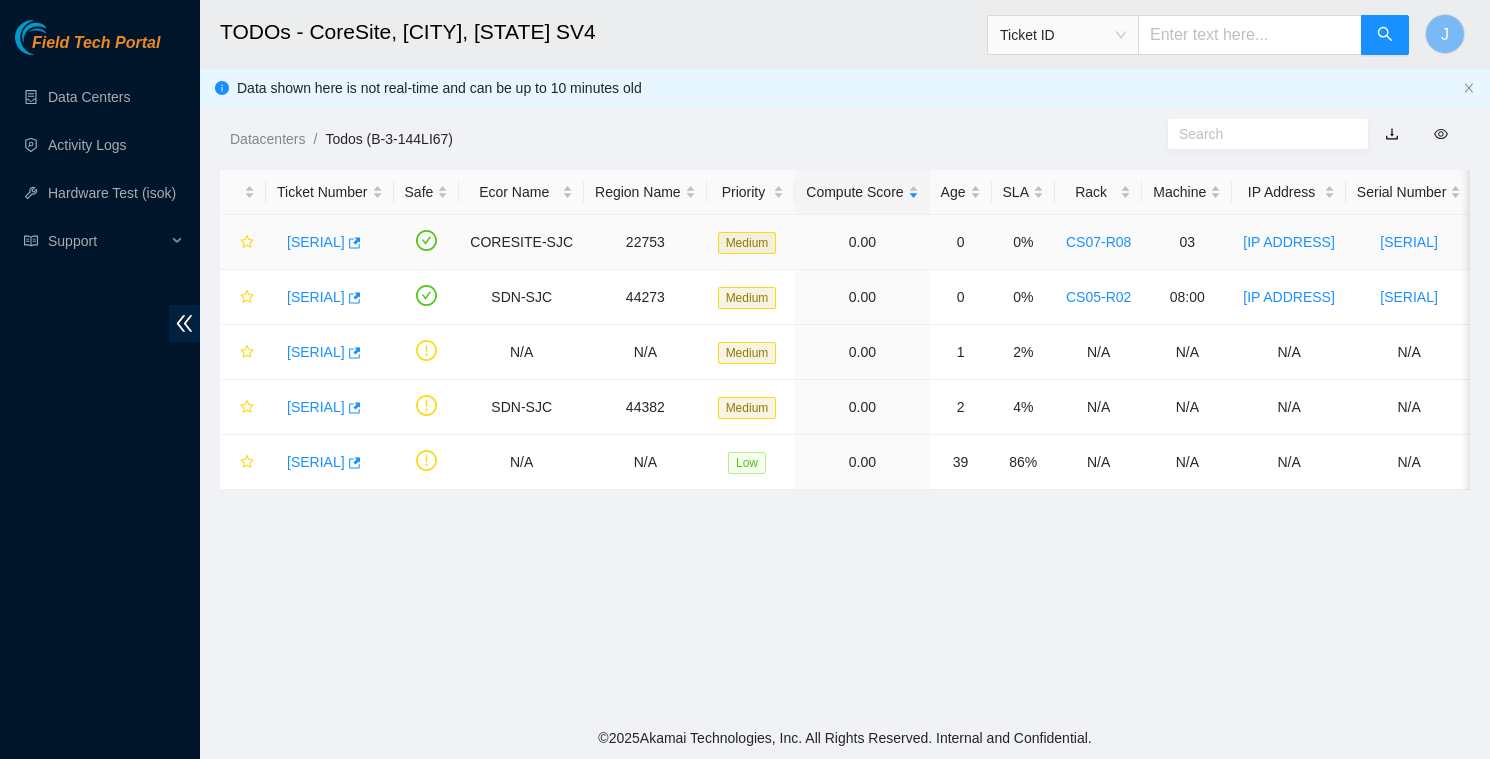 click on "[SERIAL]" at bounding box center [316, 242] 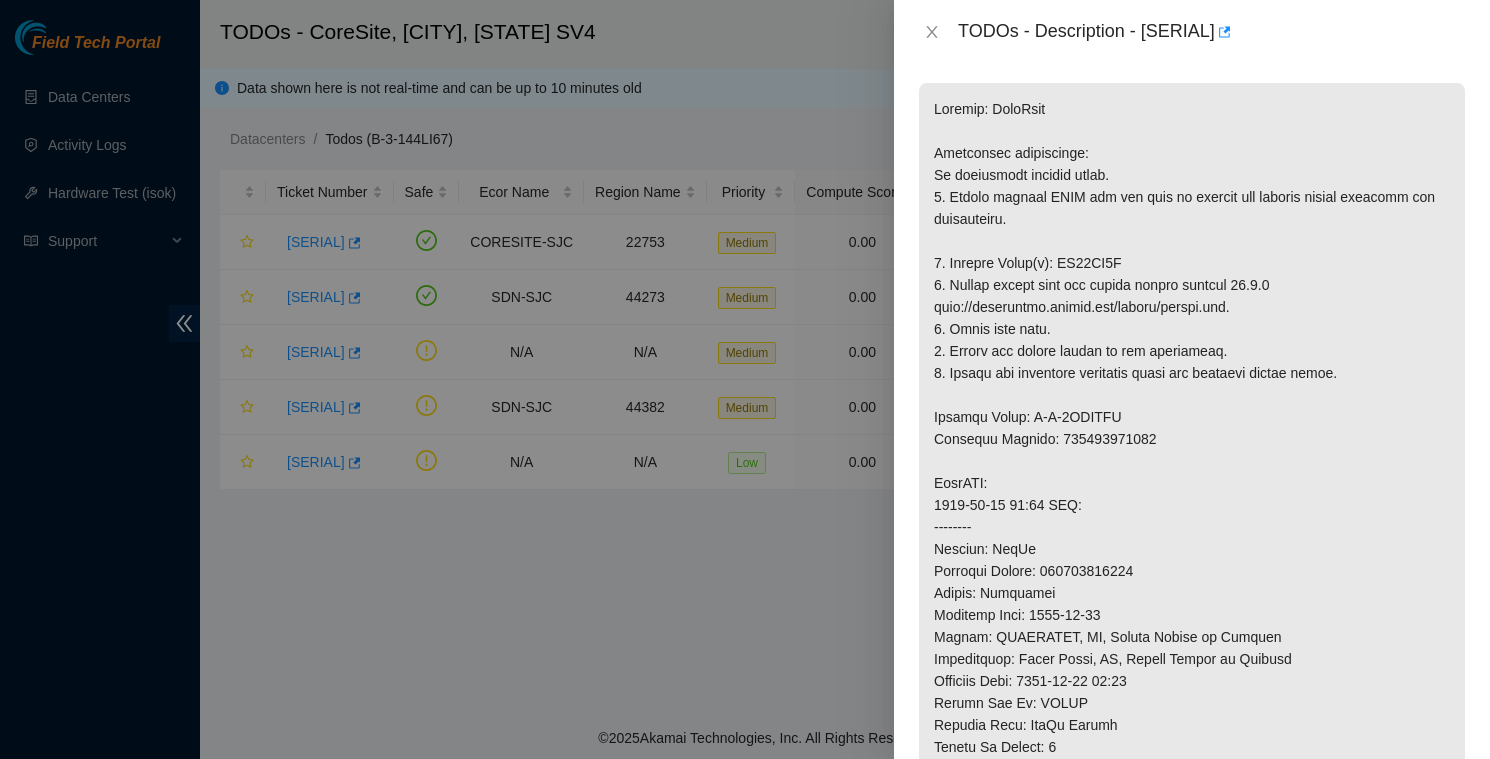 scroll, scrollTop: 325, scrollLeft: 0, axis: vertical 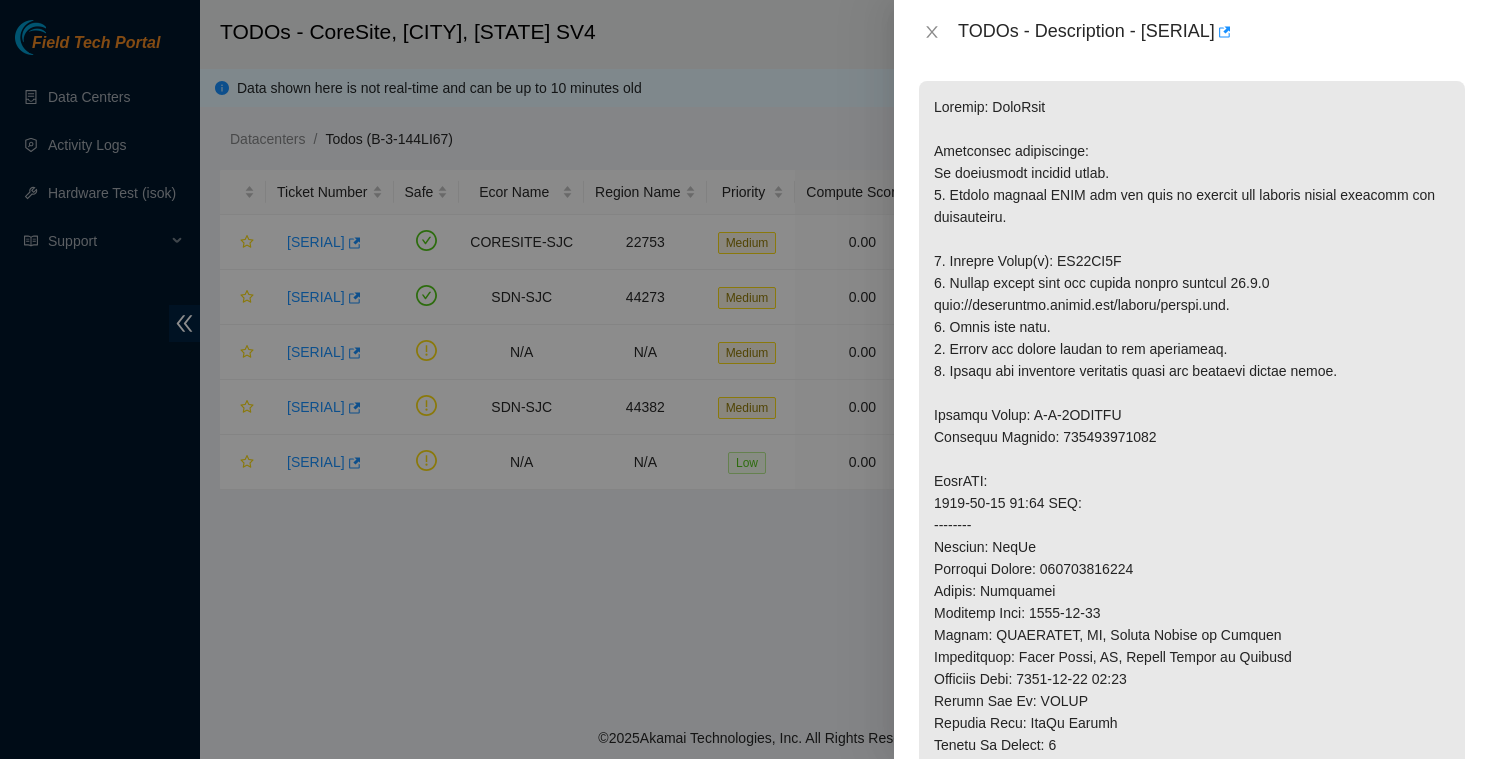 click on "TODOs - Description - B-V-5RGTZW7" at bounding box center [1212, 32] 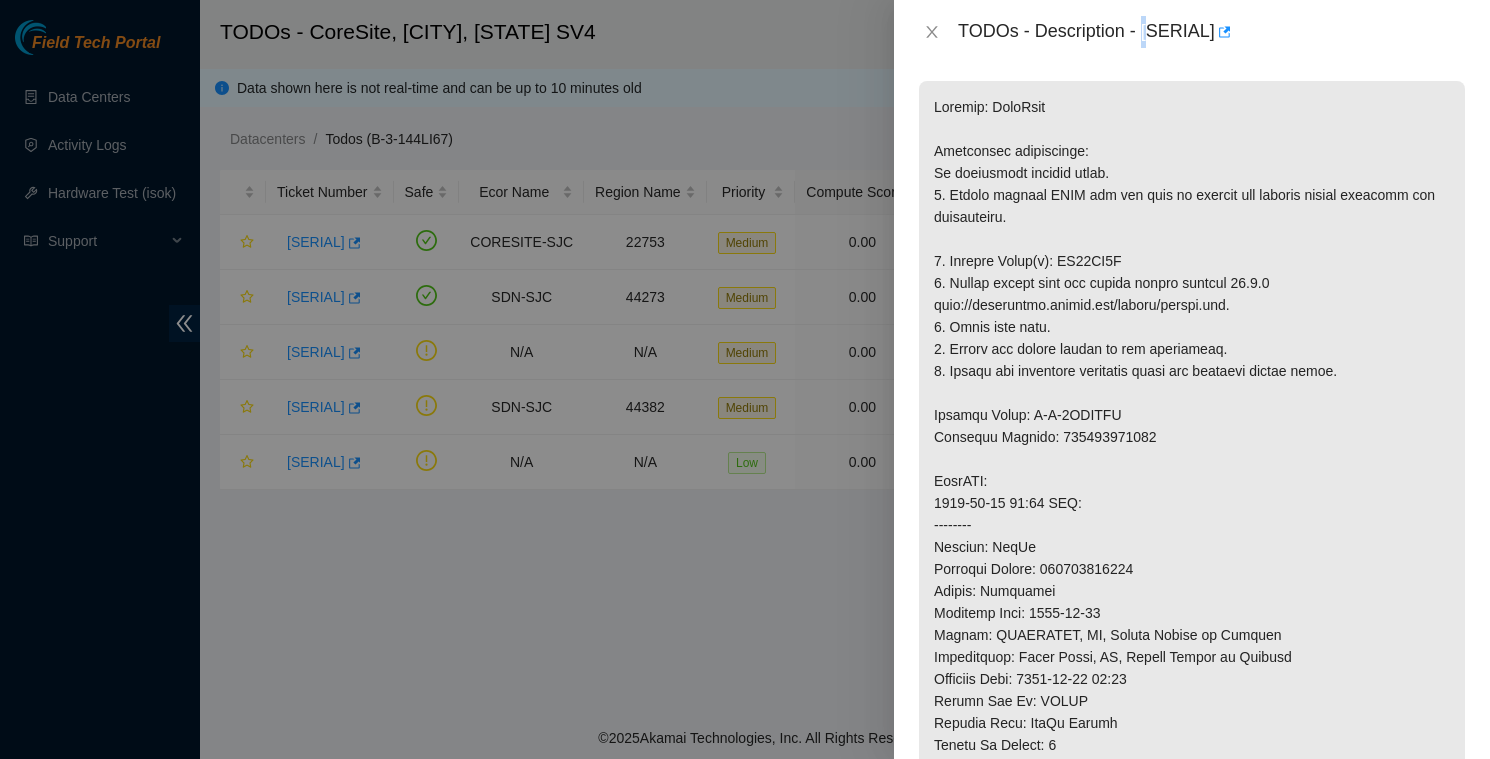 click on "TODOs - Description - B-V-5RGTZW7" at bounding box center (1212, 32) 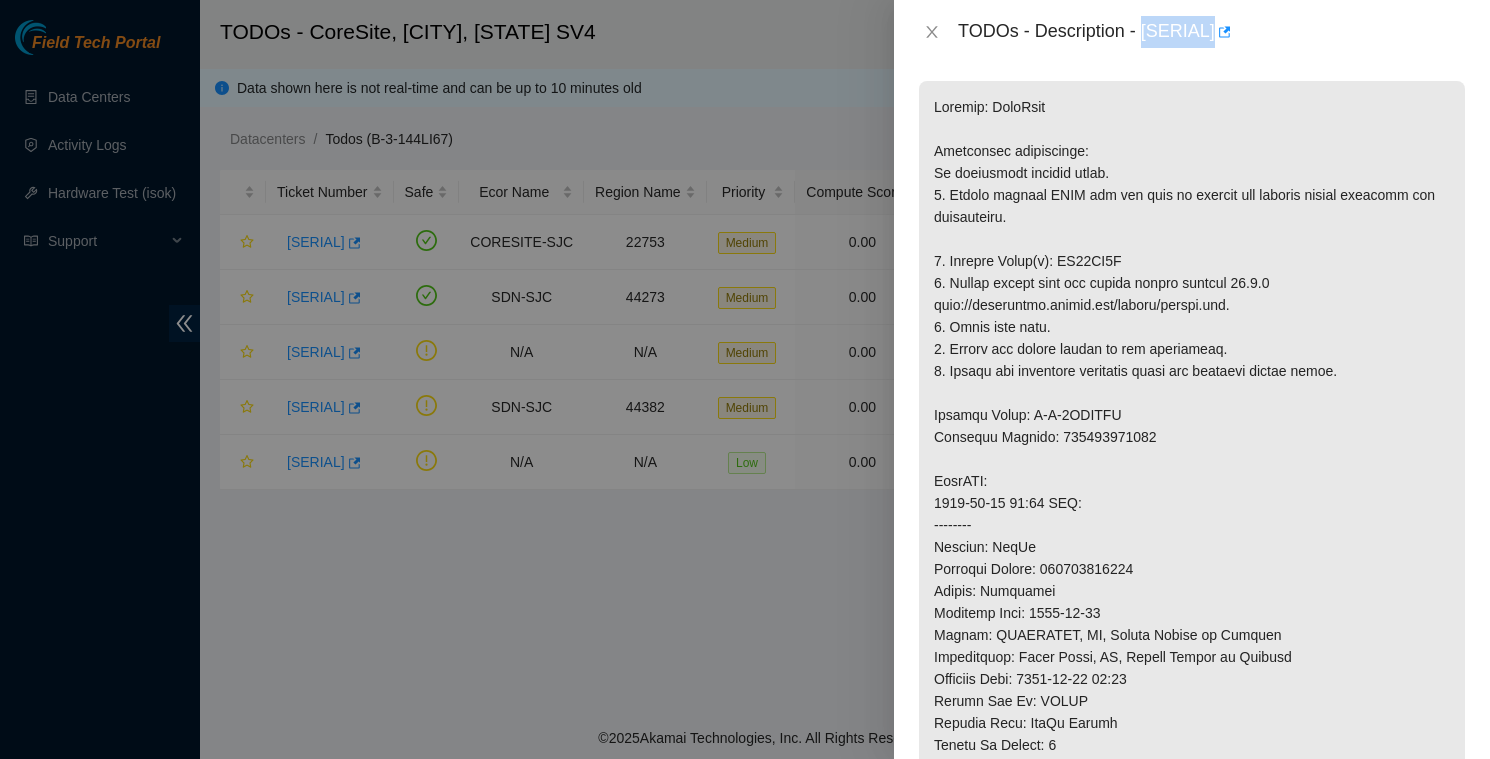 click on "TODOs - Description - B-V-5RGTZW7" at bounding box center (1212, 32) 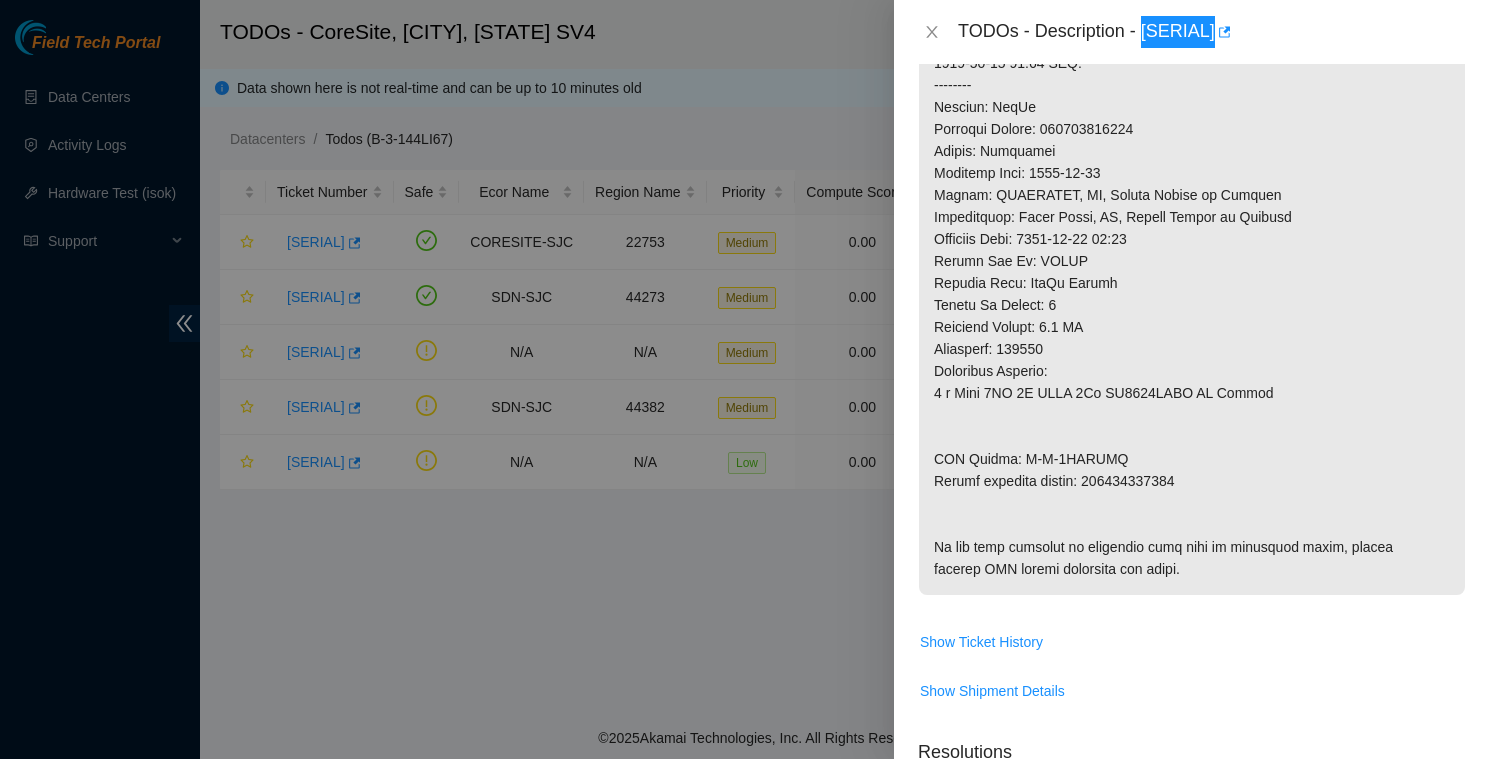 scroll, scrollTop: 707, scrollLeft: 0, axis: vertical 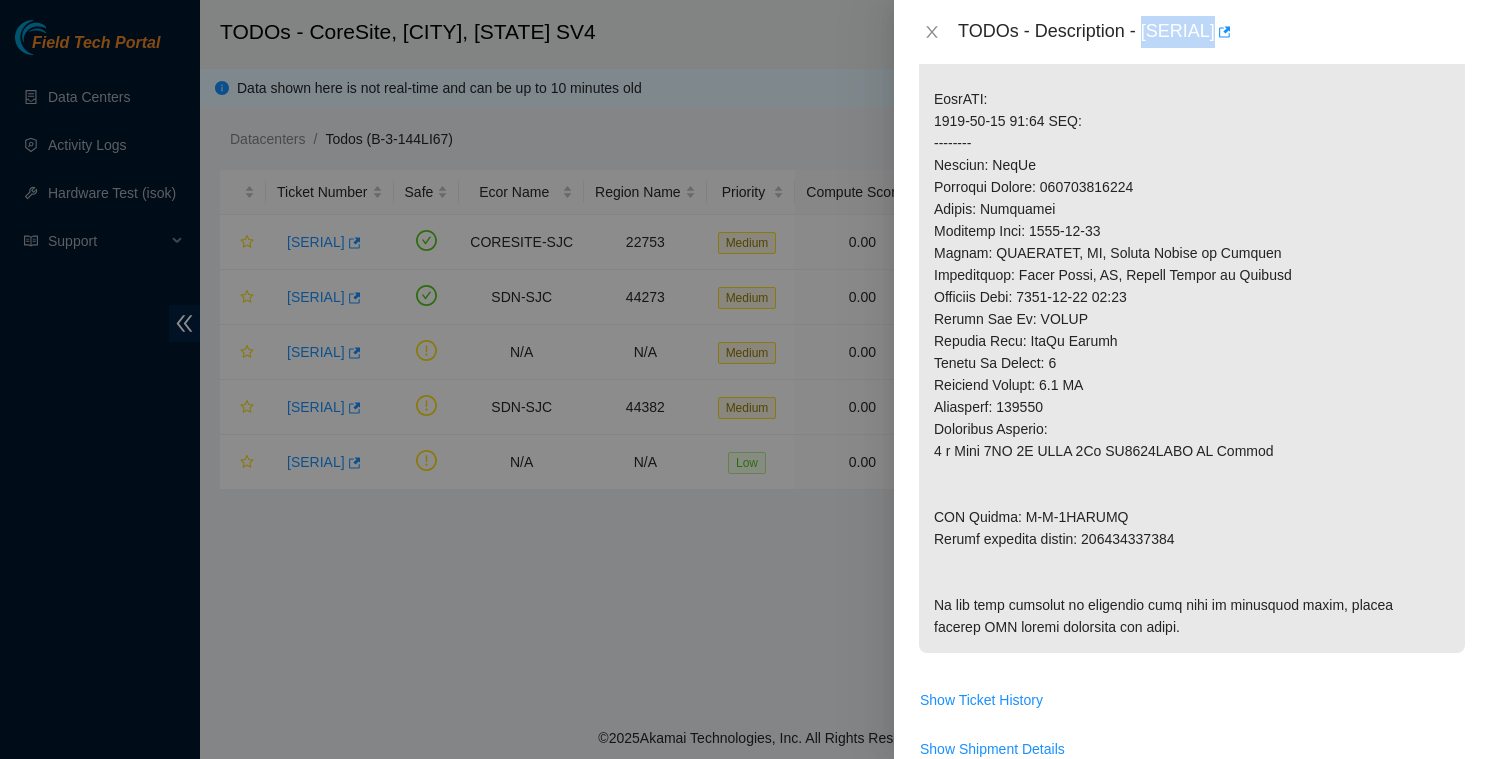 click at bounding box center (1192, 176) 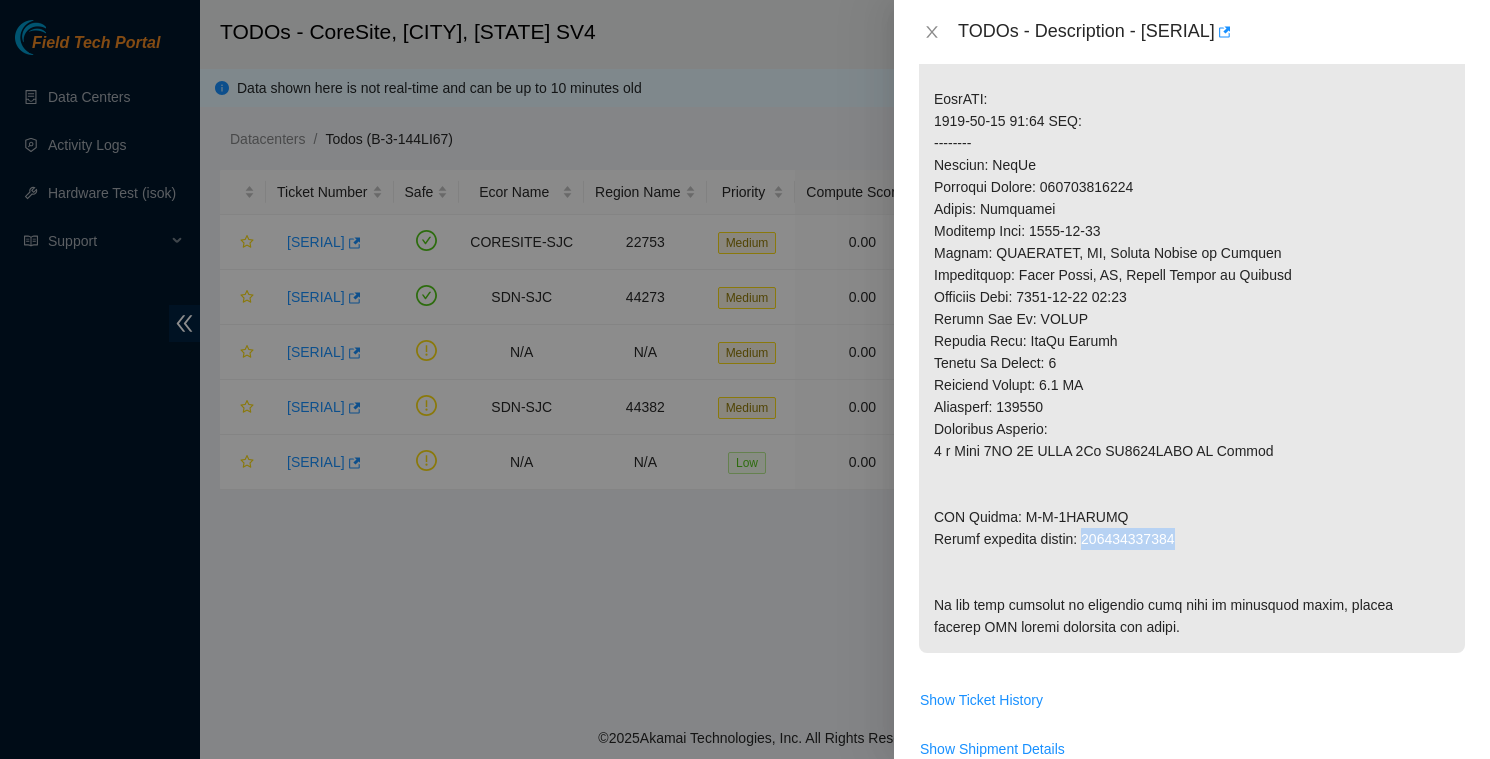 click at bounding box center [1192, 176] 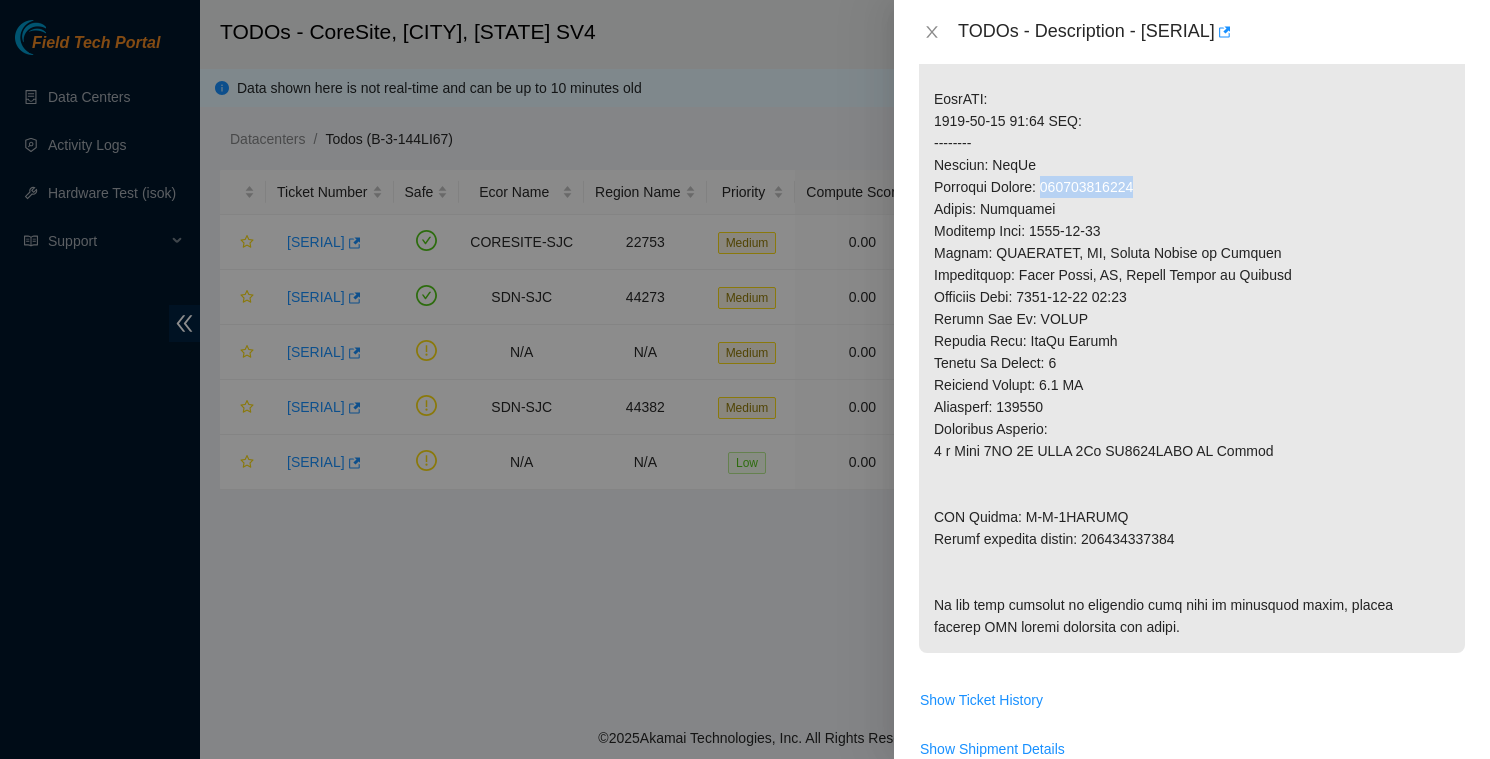 click at bounding box center (1192, 176) 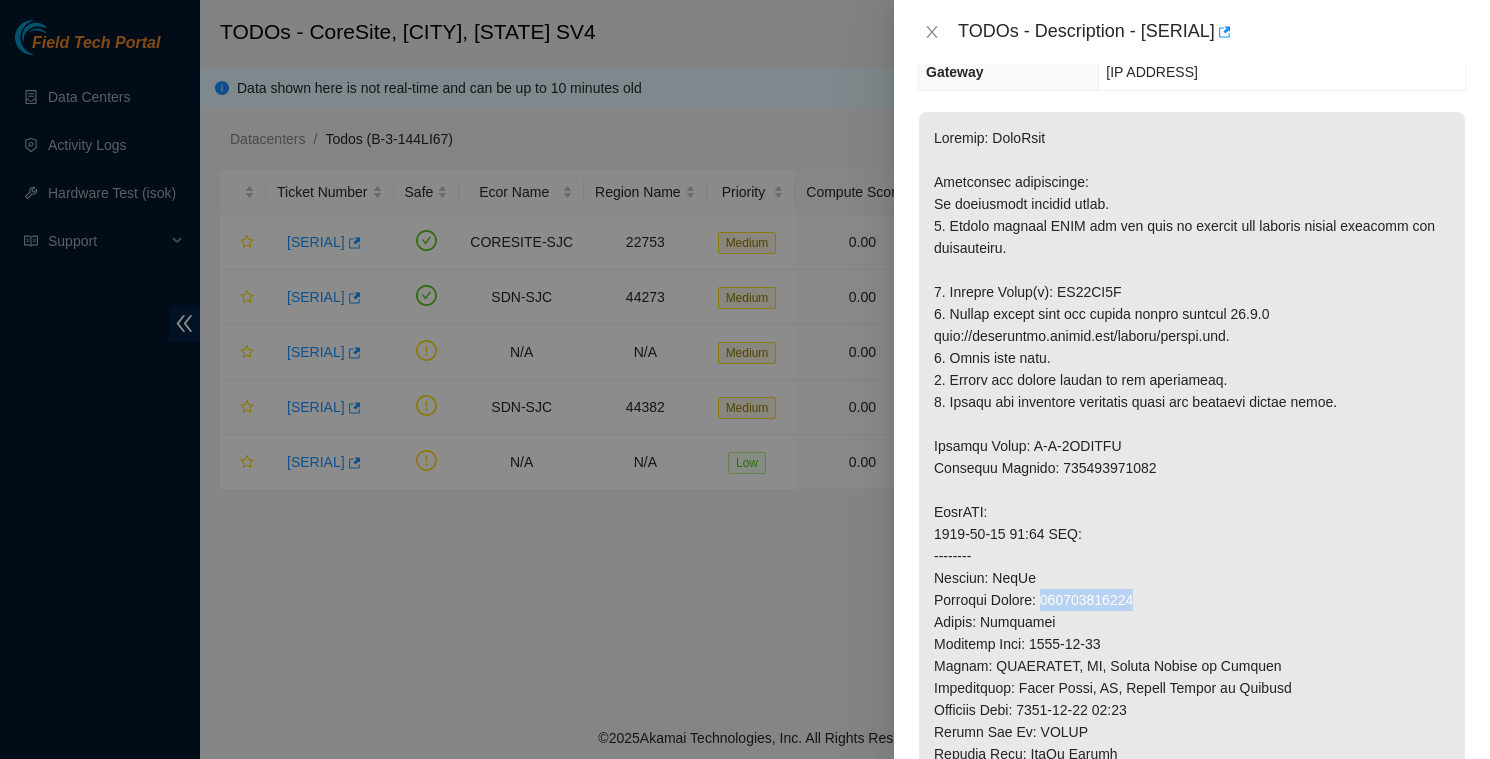 scroll, scrollTop: 287, scrollLeft: 0, axis: vertical 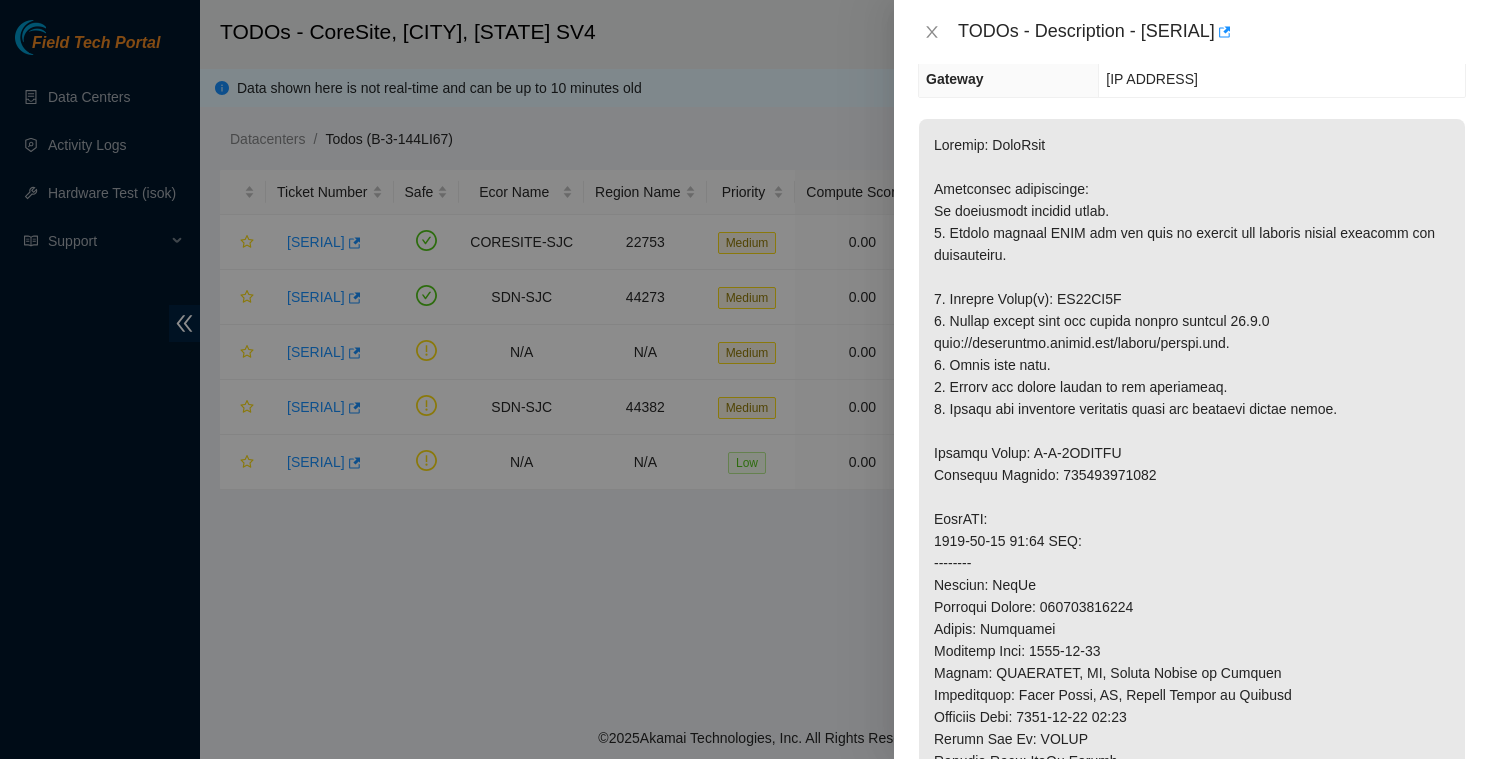 click at bounding box center [1192, 596] 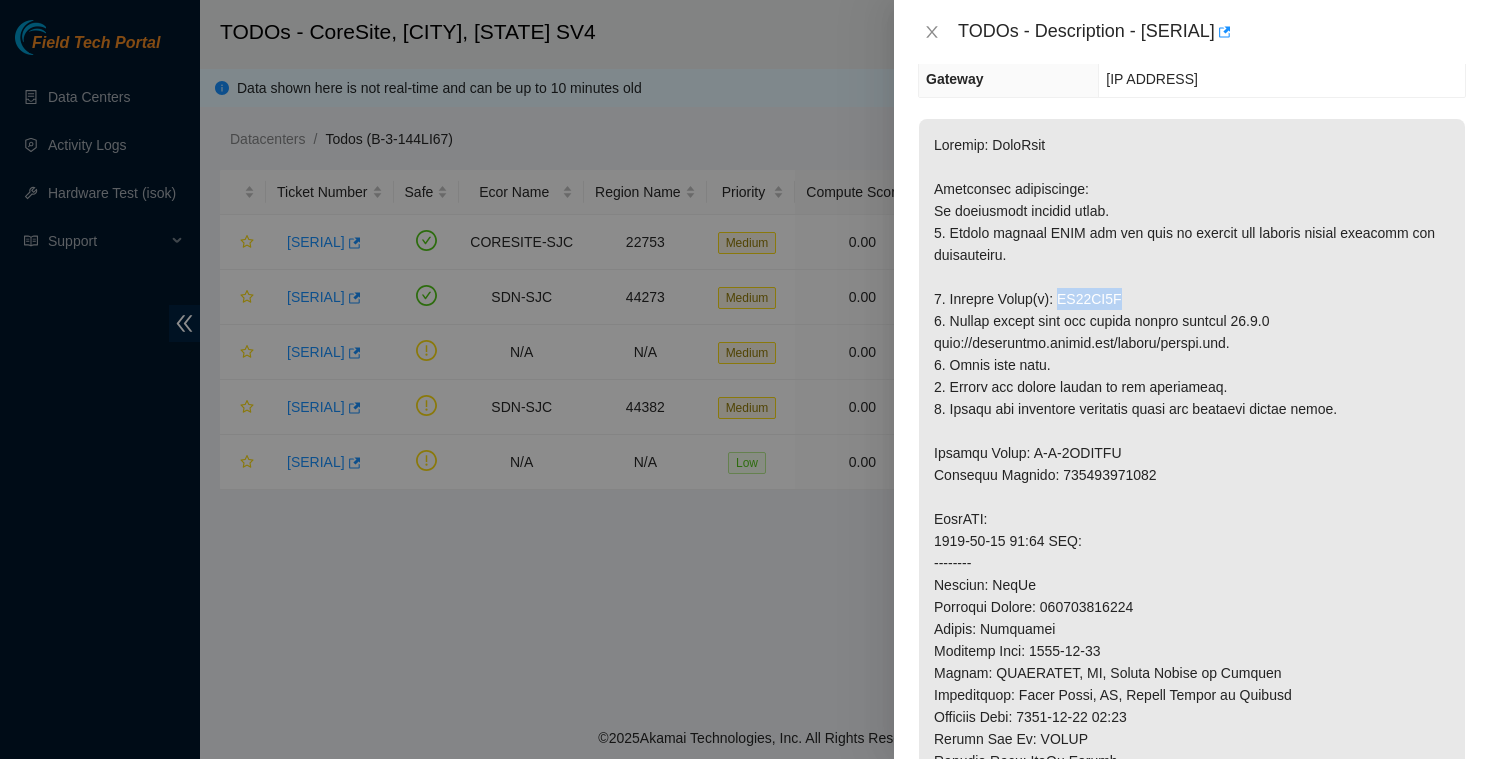 click at bounding box center (1192, 596) 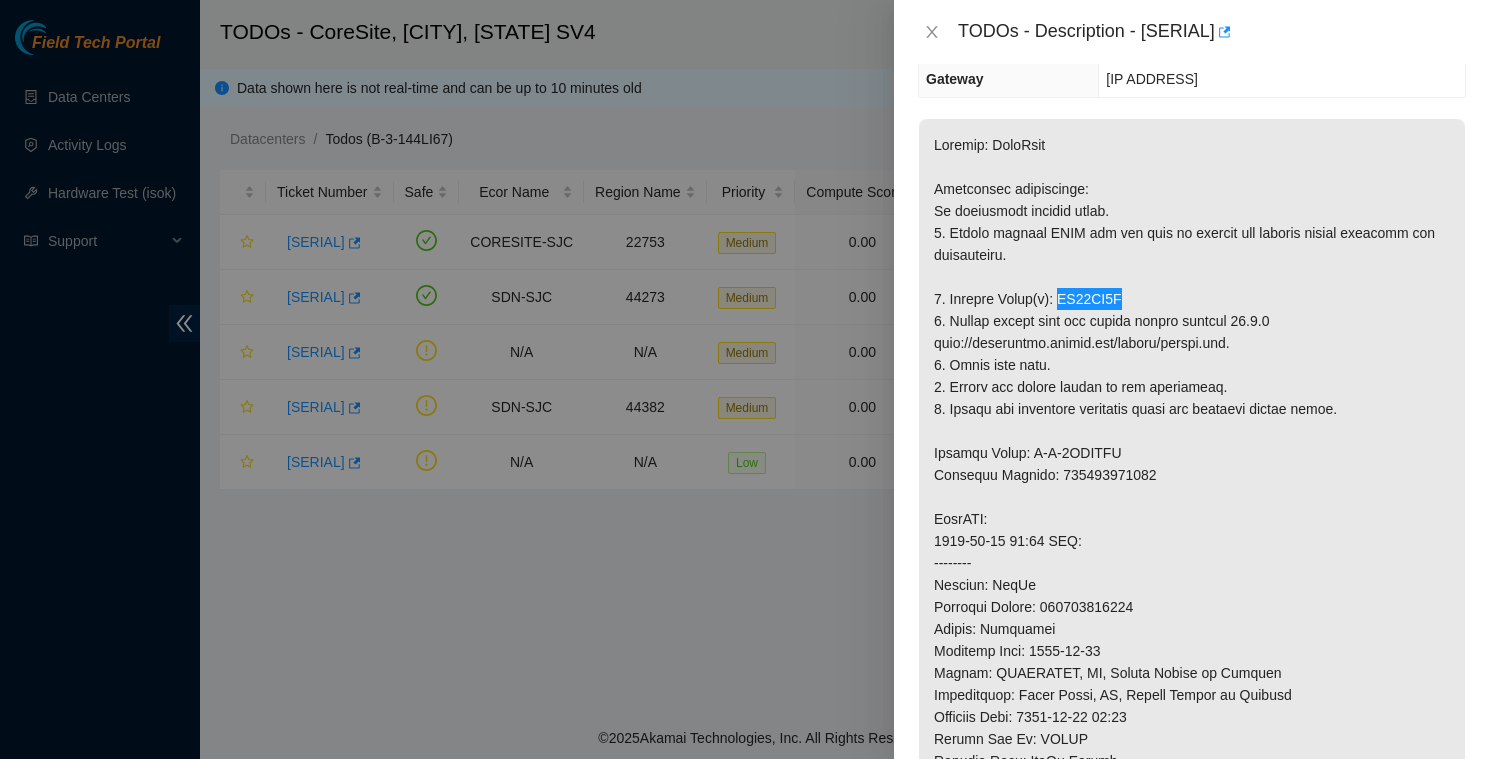 scroll, scrollTop: 0, scrollLeft: 0, axis: both 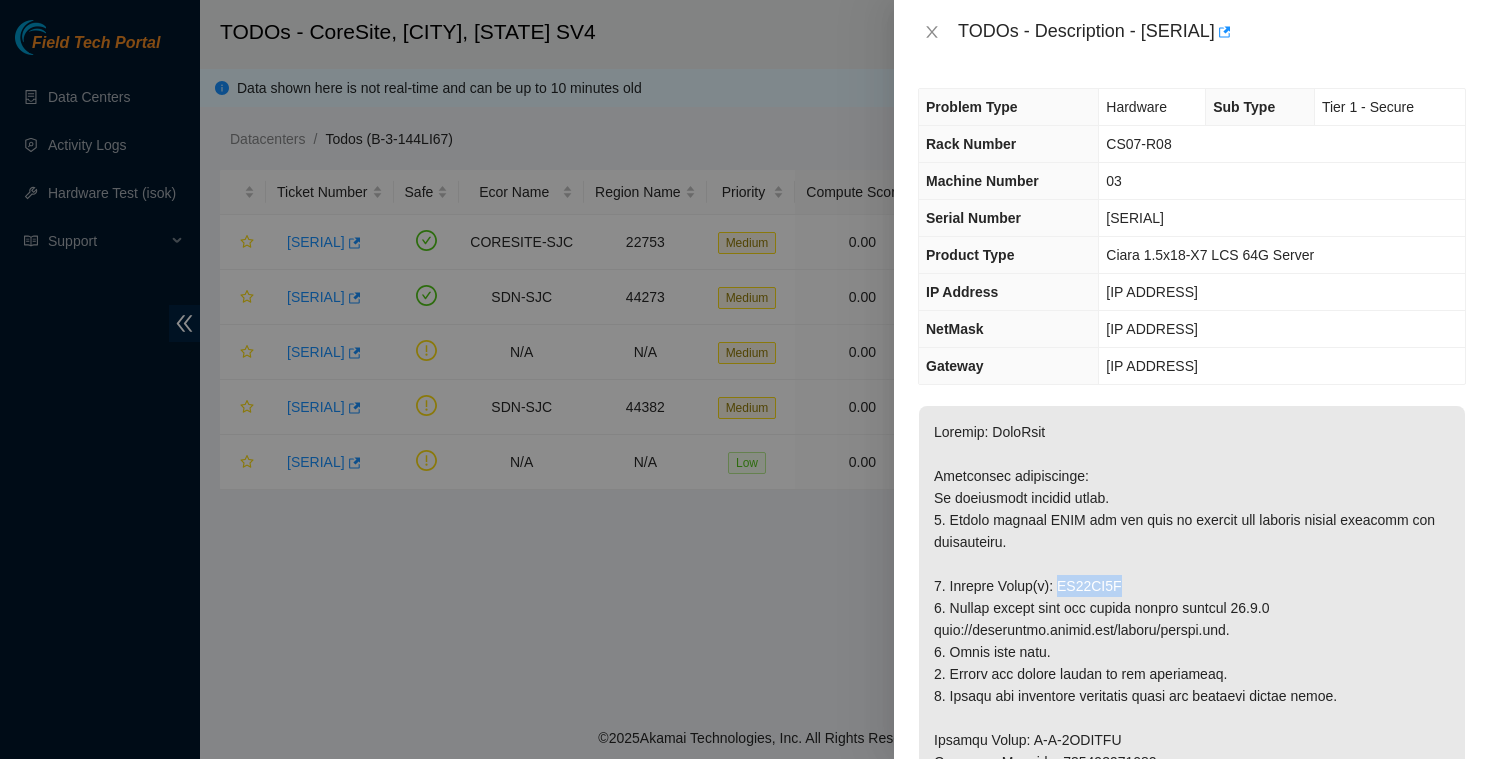 click on "Rack Number" at bounding box center [971, 144] 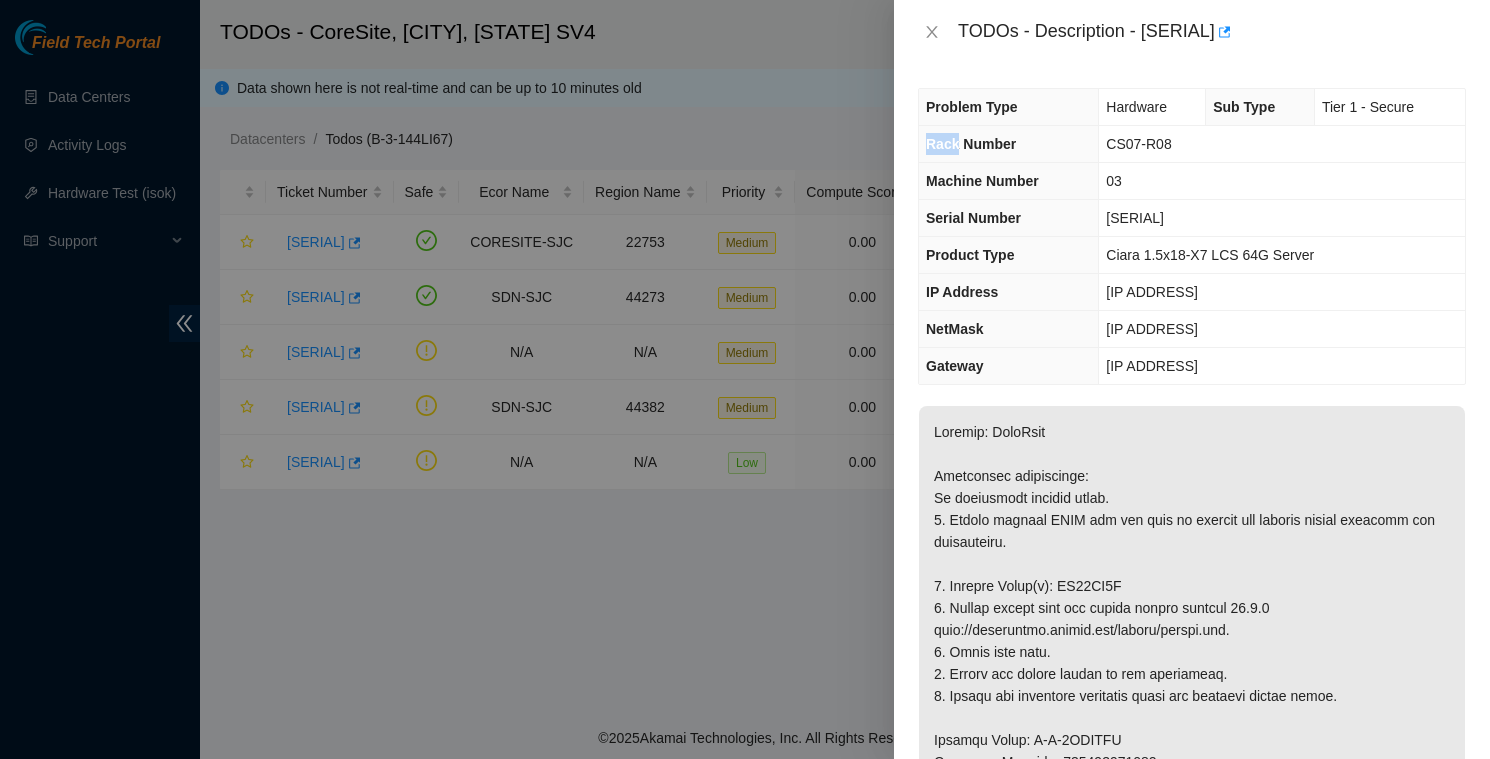 click on "Rack Number" at bounding box center (971, 144) 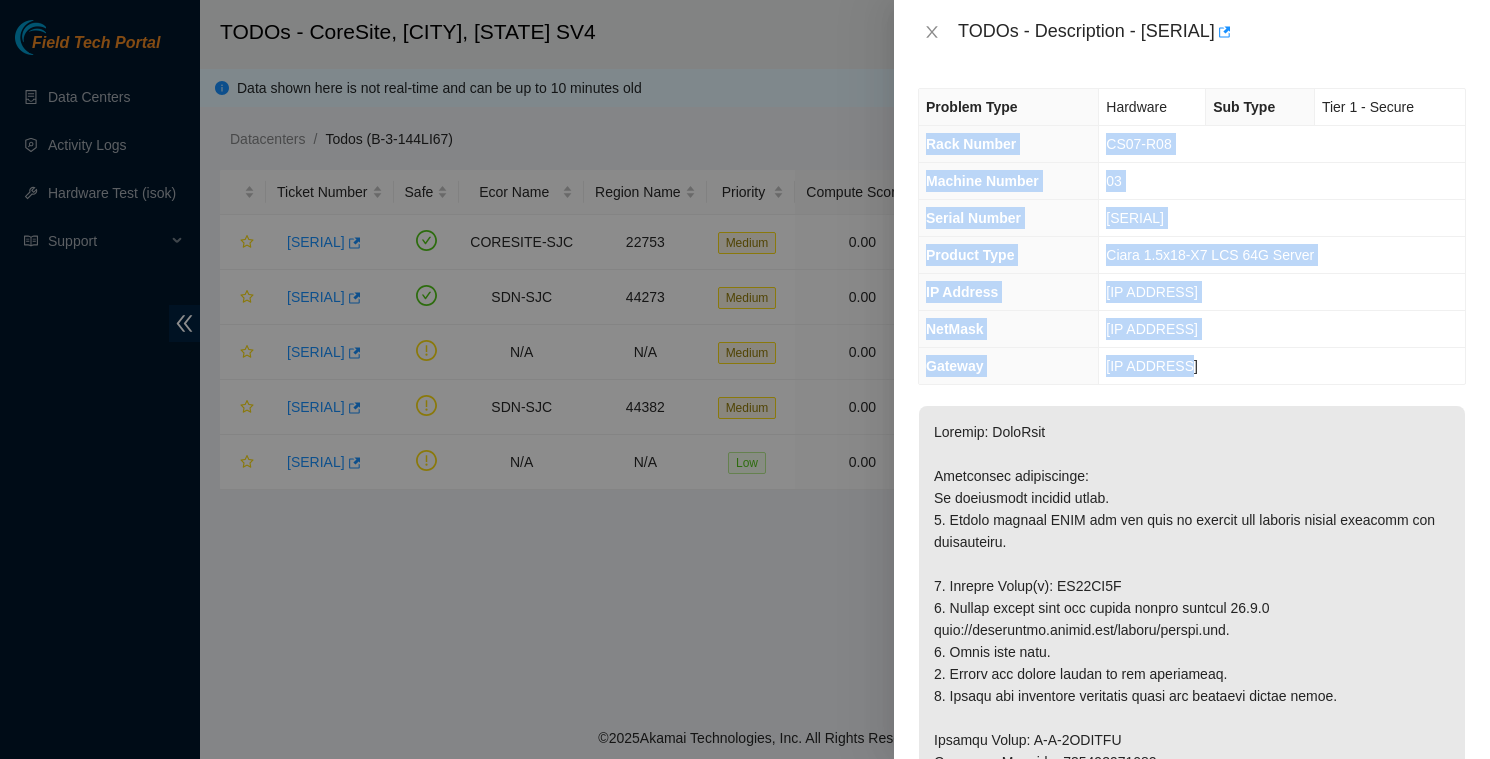 click on "184.25.56.1" at bounding box center [1282, 366] 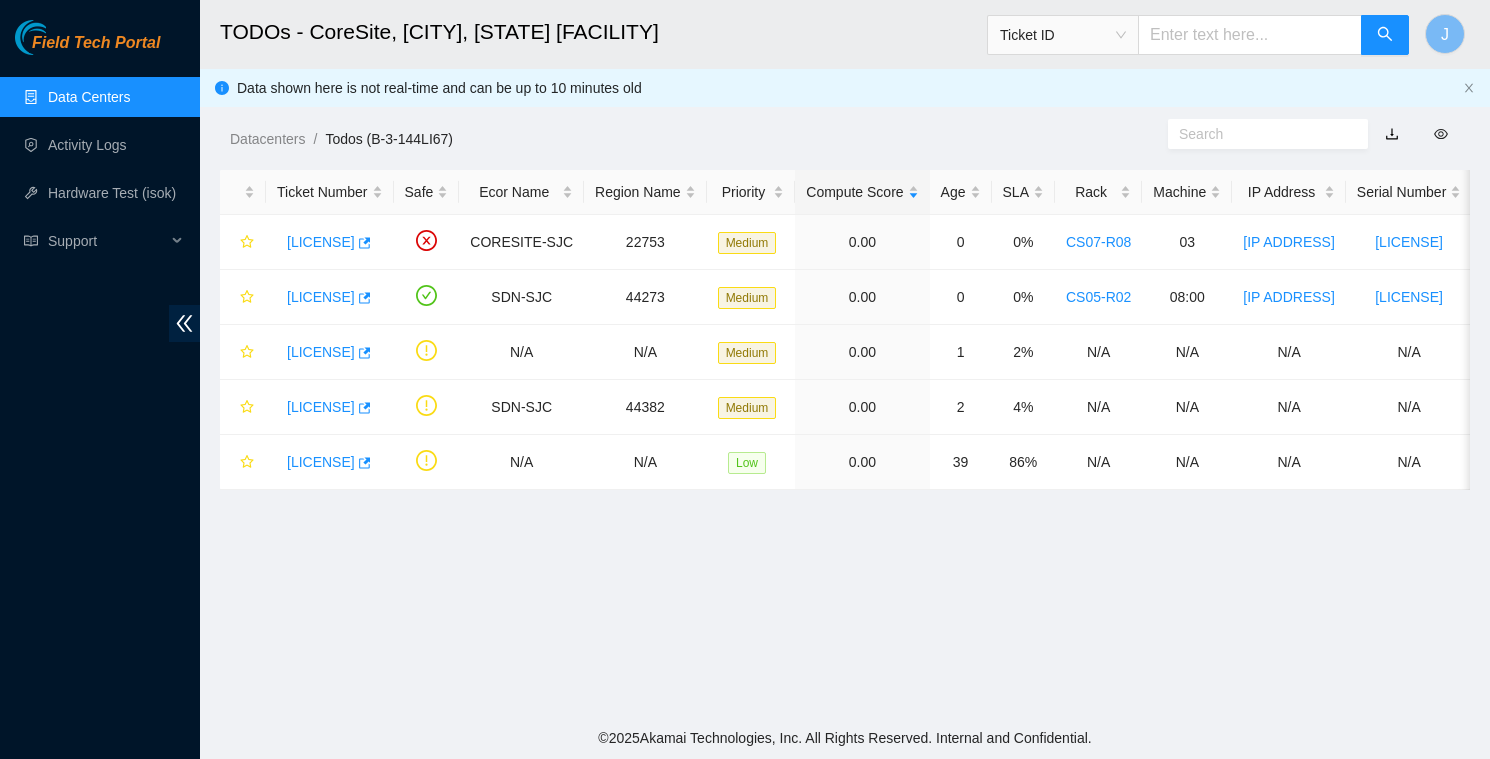 scroll, scrollTop: 0, scrollLeft: 0, axis: both 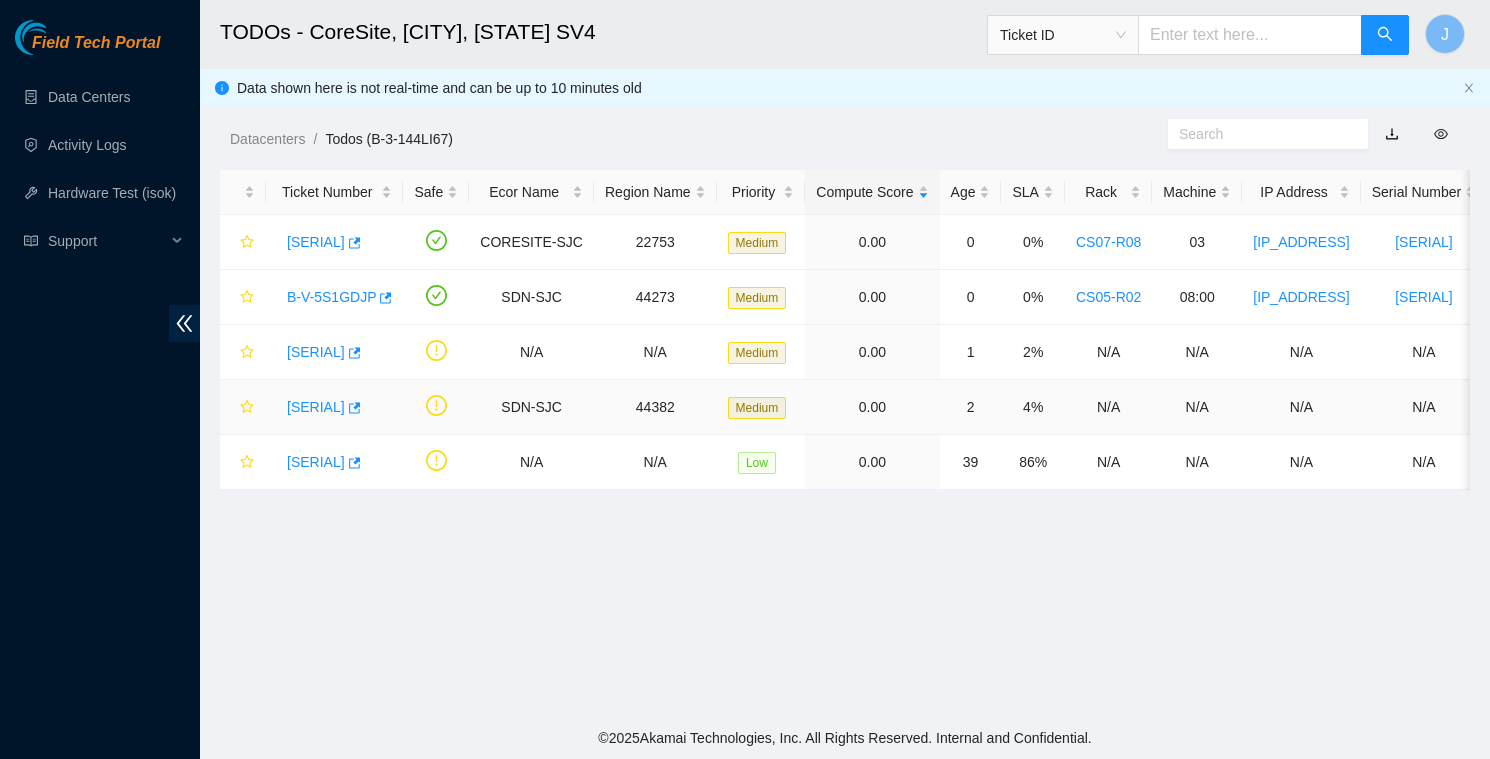 click on "[SERIAL]" at bounding box center [316, 407] 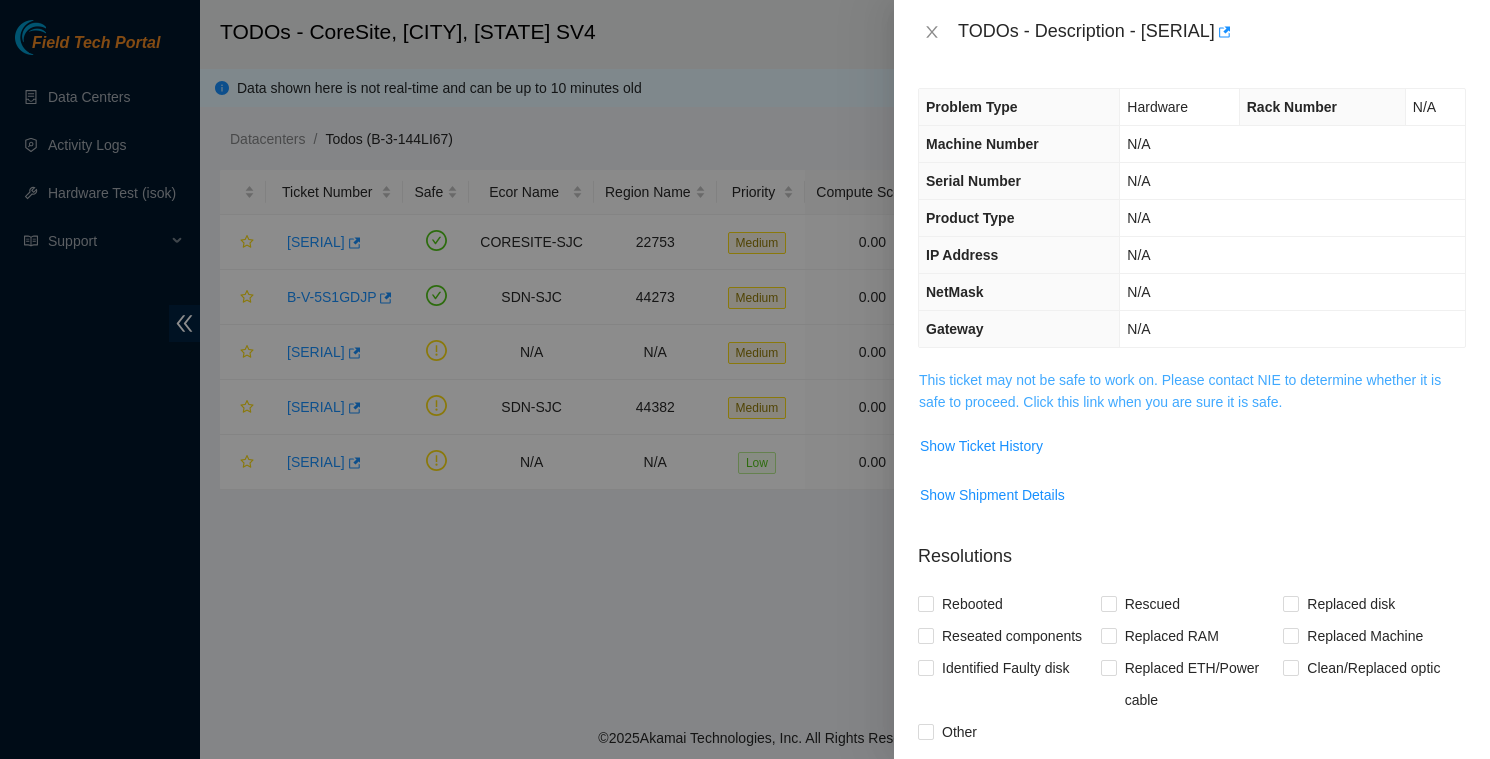 click on "This ticket may not be safe to work on. Please contact NIE to determine whether it is safe to proceed. Click this link when you are sure it is safe." at bounding box center [1180, 391] 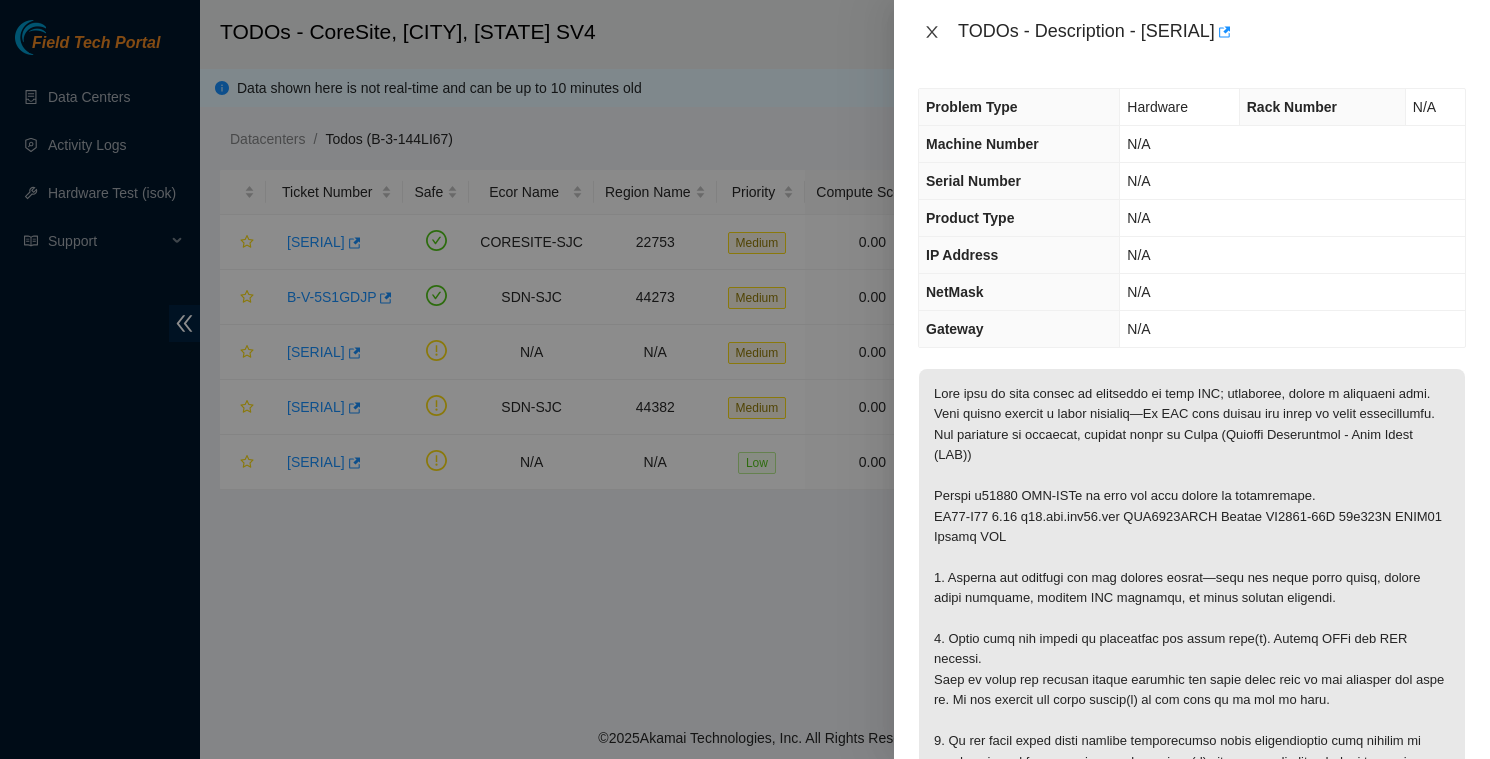click 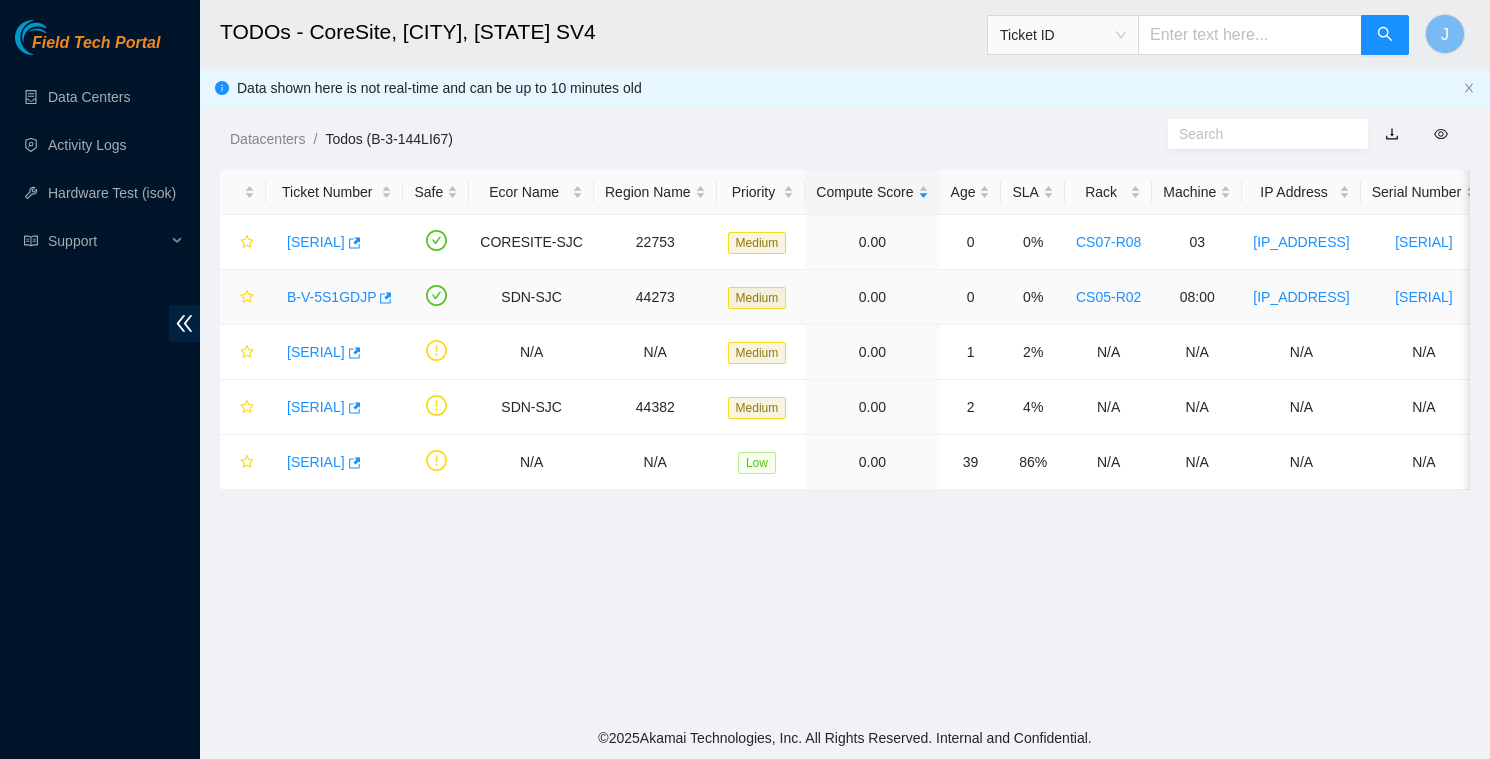 click on "[LICENSE]" at bounding box center [331, 297] 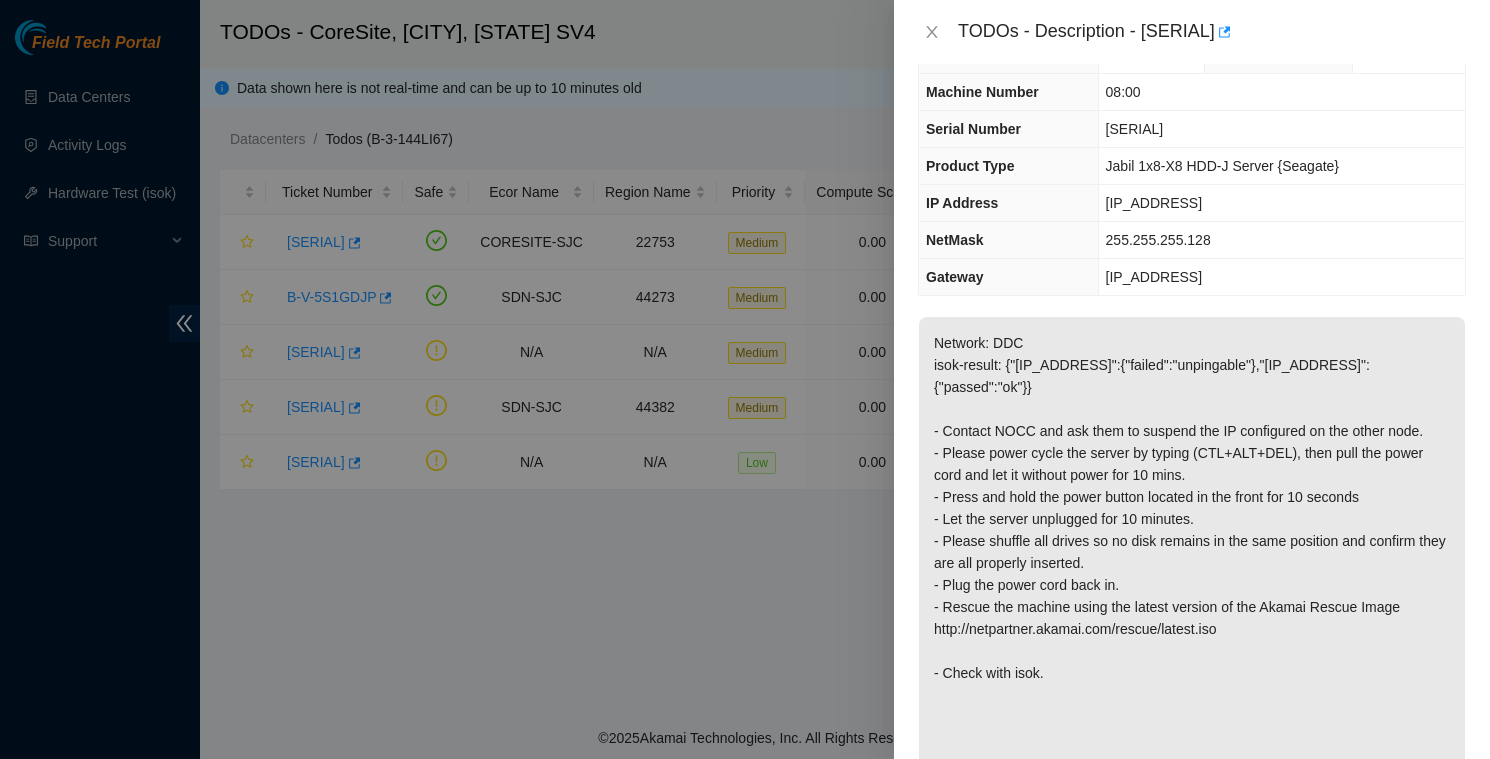 scroll, scrollTop: 0, scrollLeft: 0, axis: both 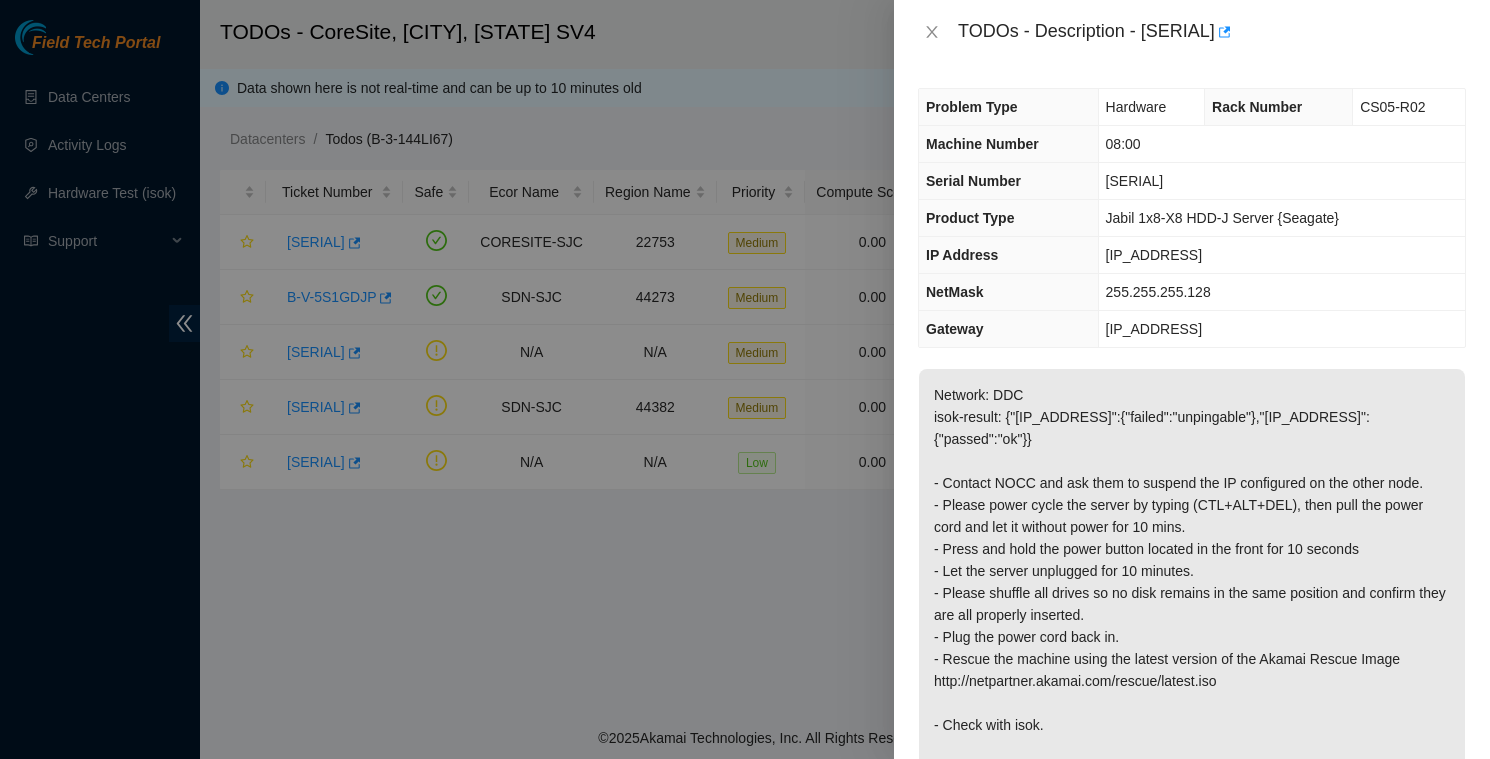 click on "TODOs - Description - B-V-5S1GDJP" at bounding box center [1212, 32] 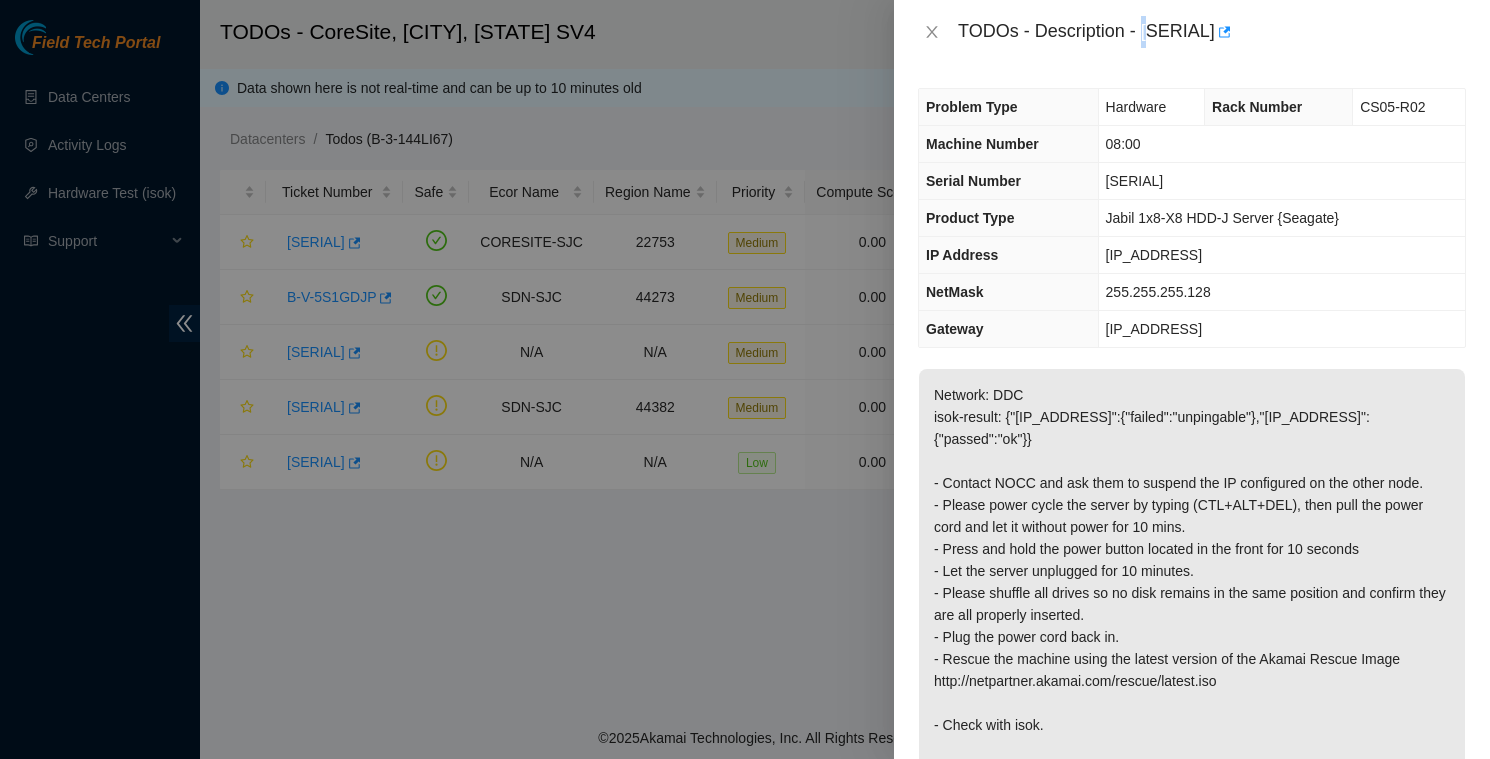 click on "TODOs - Description - B-V-5S1GDJP" at bounding box center (1212, 32) 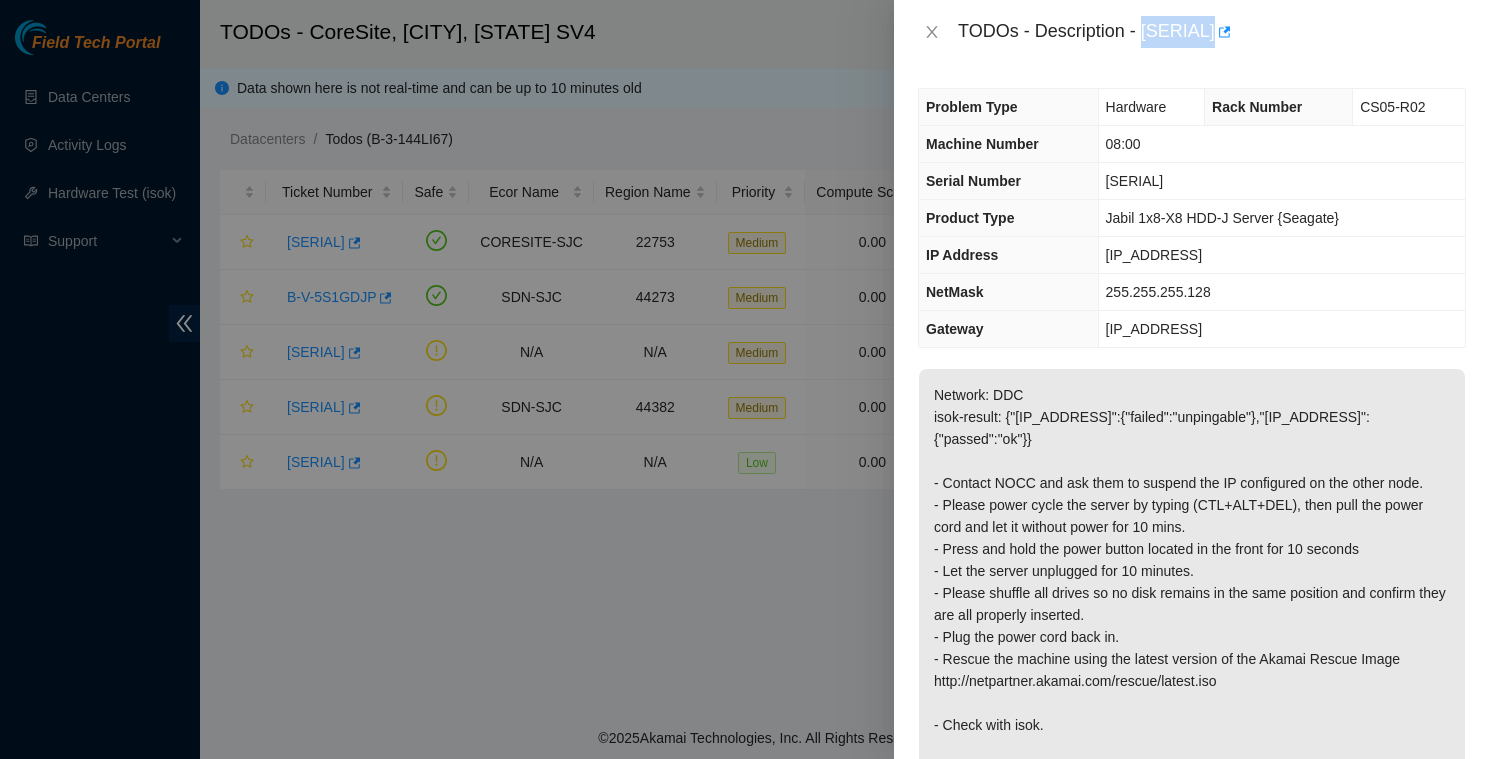 click on "TODOs - Description - B-V-5S1GDJP" at bounding box center (1212, 32) 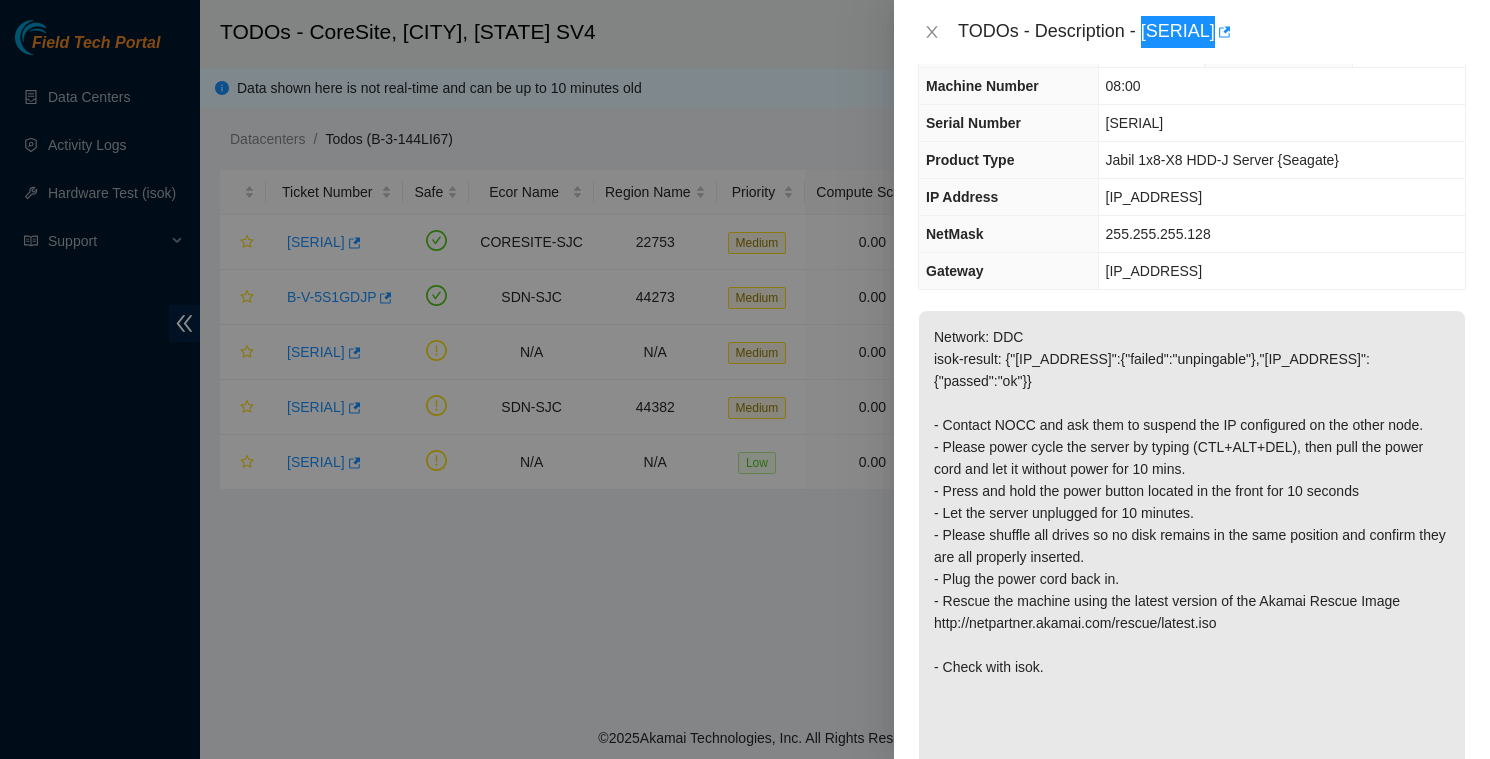scroll, scrollTop: 66, scrollLeft: 0, axis: vertical 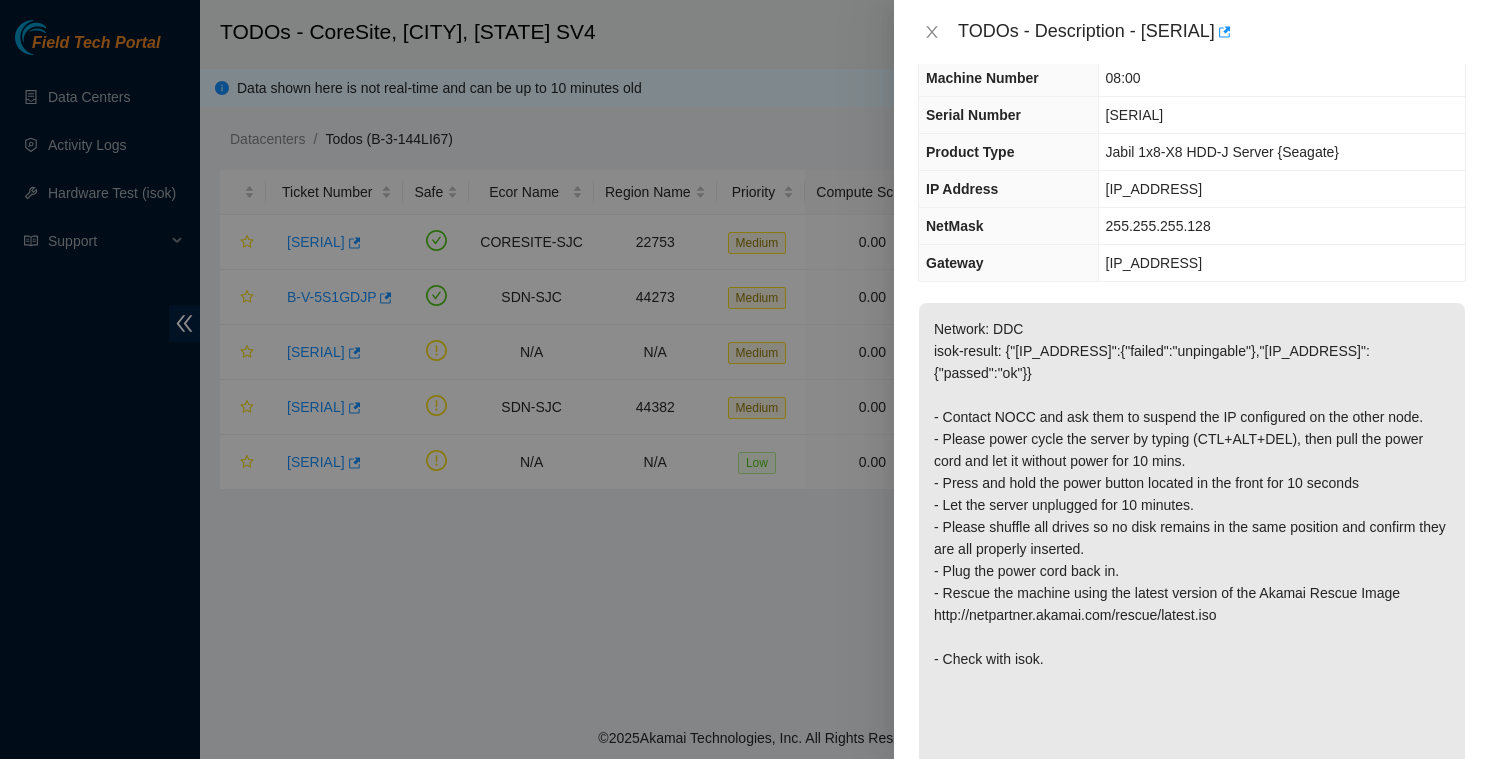 click on "Network: DDC
isok-result: {"23.33.113.18":{"failed":"unpingable"},"23.33.113.19":{"passed":"ok"}}
- Contact NOCC and ask them to suspend the IP  configured on the other node.
- Please power cycle the server by  typing (CTL+ALT+DEL), then pull the power cord and let it without power for 10 mins.
- Press and hold the power button located in the front for 10 seconds
- Let the server unplugged for 10 minutes.
- Please shuffle all drives so no disk remains in the same position and confirm they are all properly inserted.
- Plug the power cord back in.
- Rescue the machine using the latest version of the Akamai Rescue Image
http://netpartner.akamai.com/rescue/latest.iso
- Check with isok.
#!template=sts-automation:server-reboot" at bounding box center (1192, 549) 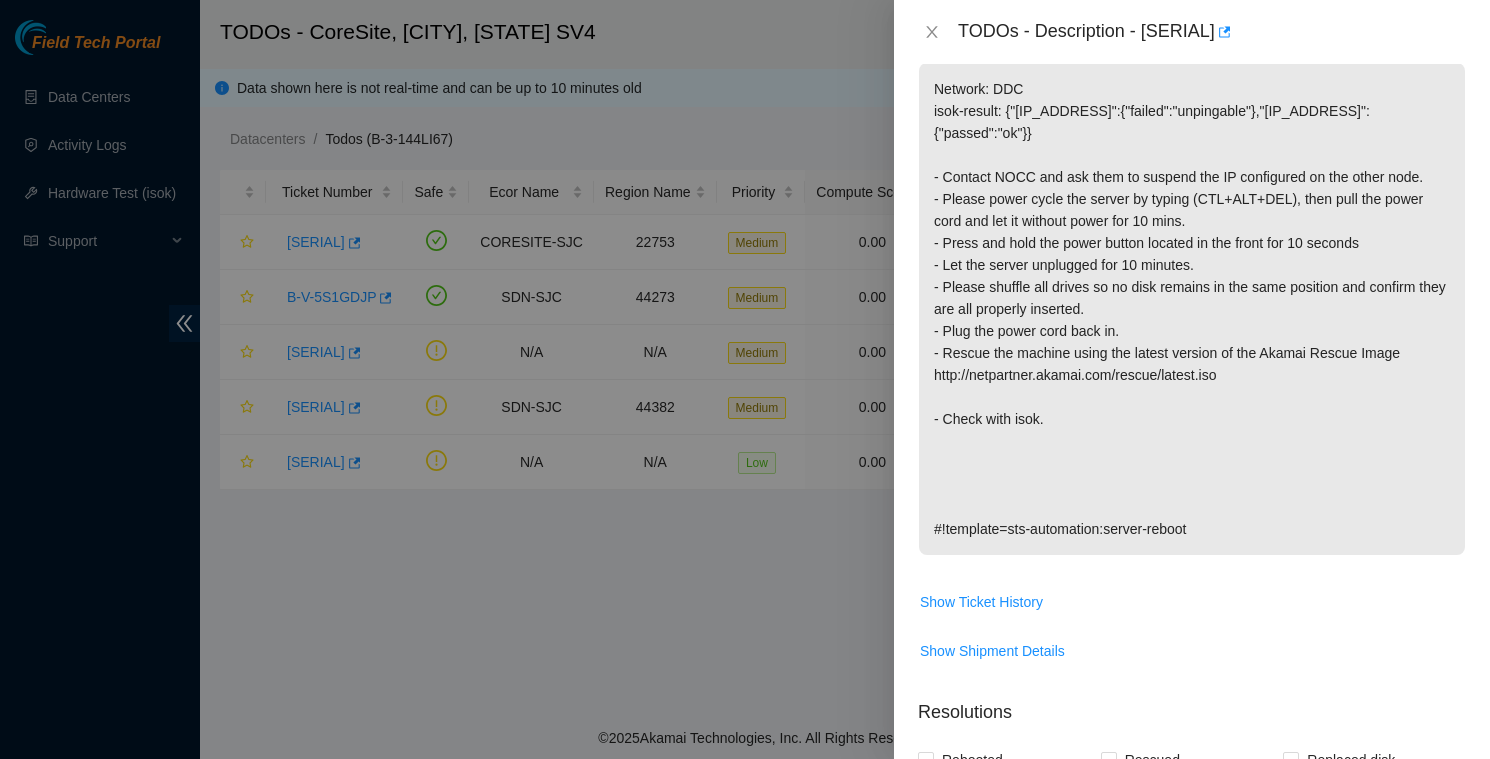 scroll, scrollTop: 311, scrollLeft: 0, axis: vertical 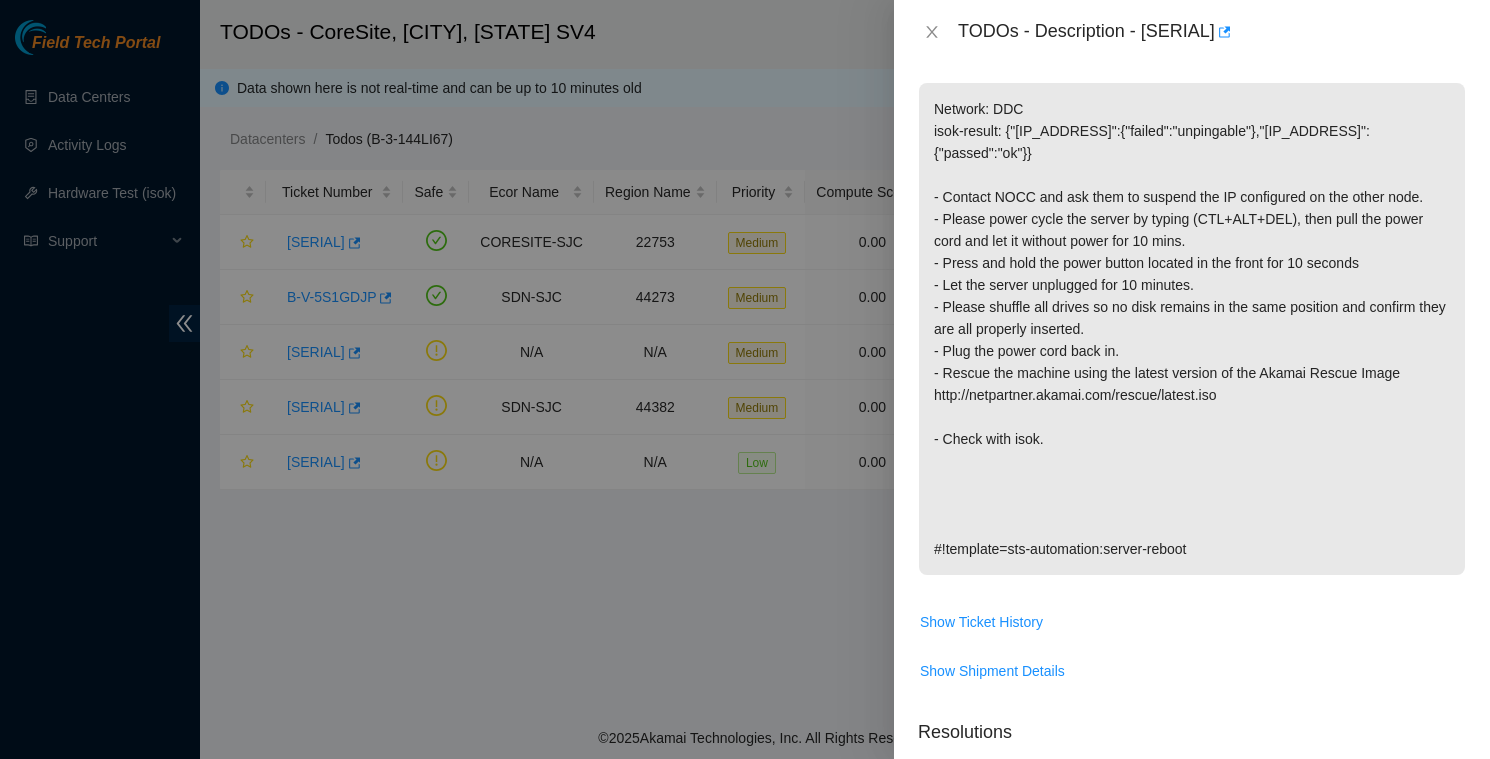 click on "Network: DDC
isok-result: {"23.33.113.18":{"failed":"unpingable"},"23.33.113.19":{"passed":"ok"}}
- Contact NOCC and ask them to suspend the IP  configured on the other node.
- Please power cycle the server by  typing (CTL+ALT+DEL), then pull the power cord and let it without power for 10 mins.
- Press and hold the power button located in the front for 10 seconds
- Let the server unplugged for 10 minutes.
- Please shuffle all drives so no disk remains in the same position and confirm they are all properly inserted.
- Plug the power cord back in.
- Rescue the machine using the latest version of the Akamai Rescue Image
http://netpartner.akamai.com/rescue/latest.iso
- Check with isok.
#!template=sts-automation:server-reboot" at bounding box center [1192, 329] 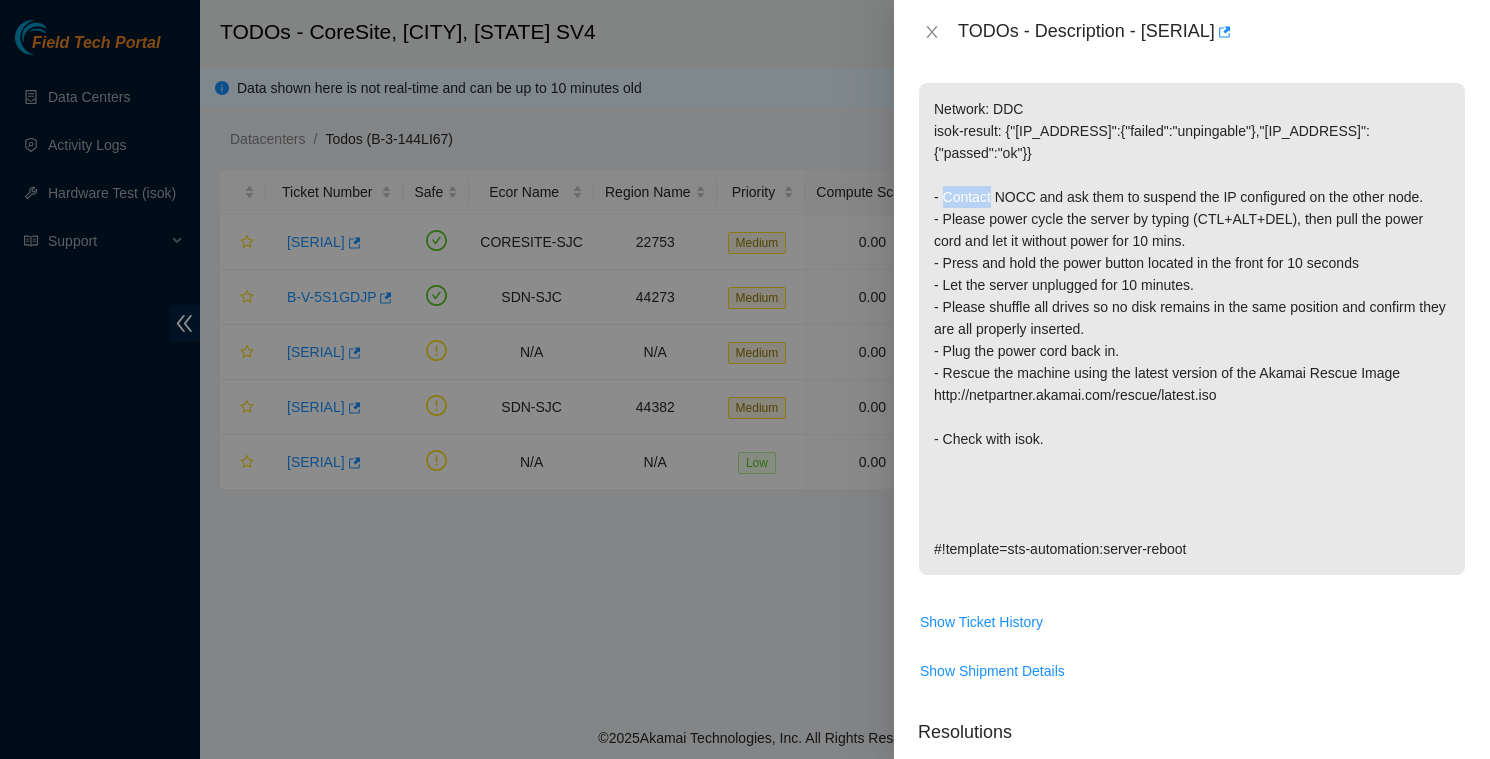 click on "Network: DDC
isok-result: {"23.33.113.18":{"failed":"unpingable"},"23.33.113.19":{"passed":"ok"}}
- Contact NOCC and ask them to suspend the IP  configured on the other node.
- Please power cycle the server by  typing (CTL+ALT+DEL), then pull the power cord and let it without power for 10 mins.
- Press and hold the power button located in the front for 10 seconds
- Let the server unplugged for 10 minutes.
- Please shuffle all drives so no disk remains in the same position and confirm they are all properly inserted.
- Plug the power cord back in.
- Rescue the machine using the latest version of the Akamai Rescue Image
http://netpartner.akamai.com/rescue/latest.iso
- Check with isok.
#!template=sts-automation:server-reboot" at bounding box center (1192, 329) 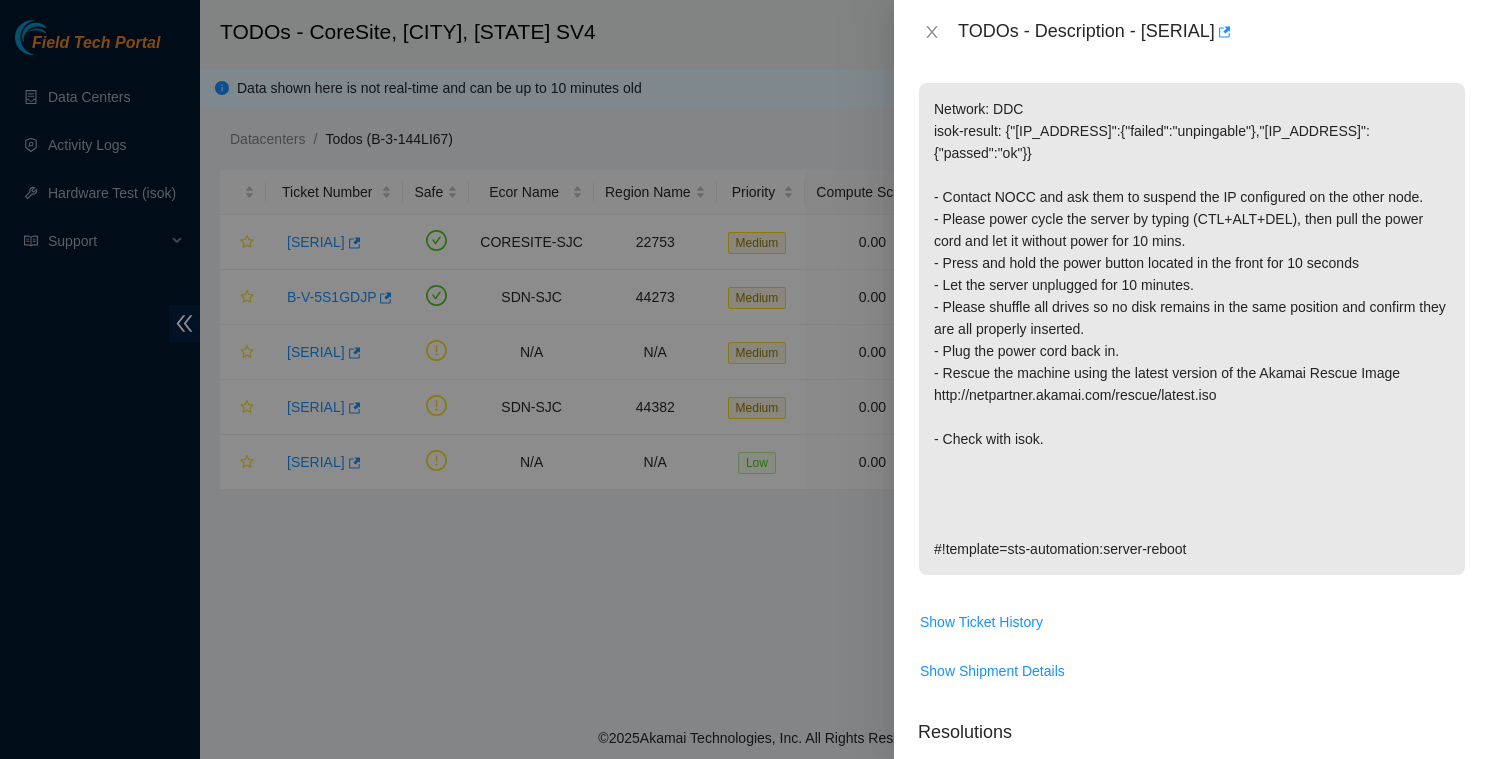 click on "Network: DDC
isok-result: {"23.33.113.18":{"failed":"unpingable"},"23.33.113.19":{"passed":"ok"}}
- Contact NOCC and ask them to suspend the IP  configured on the other node.
- Please power cycle the server by  typing (CTL+ALT+DEL), then pull the power cord and let it without power for 10 mins.
- Press and hold the power button located in the front for 10 seconds
- Let the server unplugged for 10 minutes.
- Please shuffle all drives so no disk remains in the same position and confirm they are all properly inserted.
- Plug the power cord back in.
- Rescue the machine using the latest version of the Akamai Rescue Image
http://netpartner.akamai.com/rescue/latest.iso
- Check with isok.
#!template=sts-automation:server-reboot" at bounding box center [1192, 329] 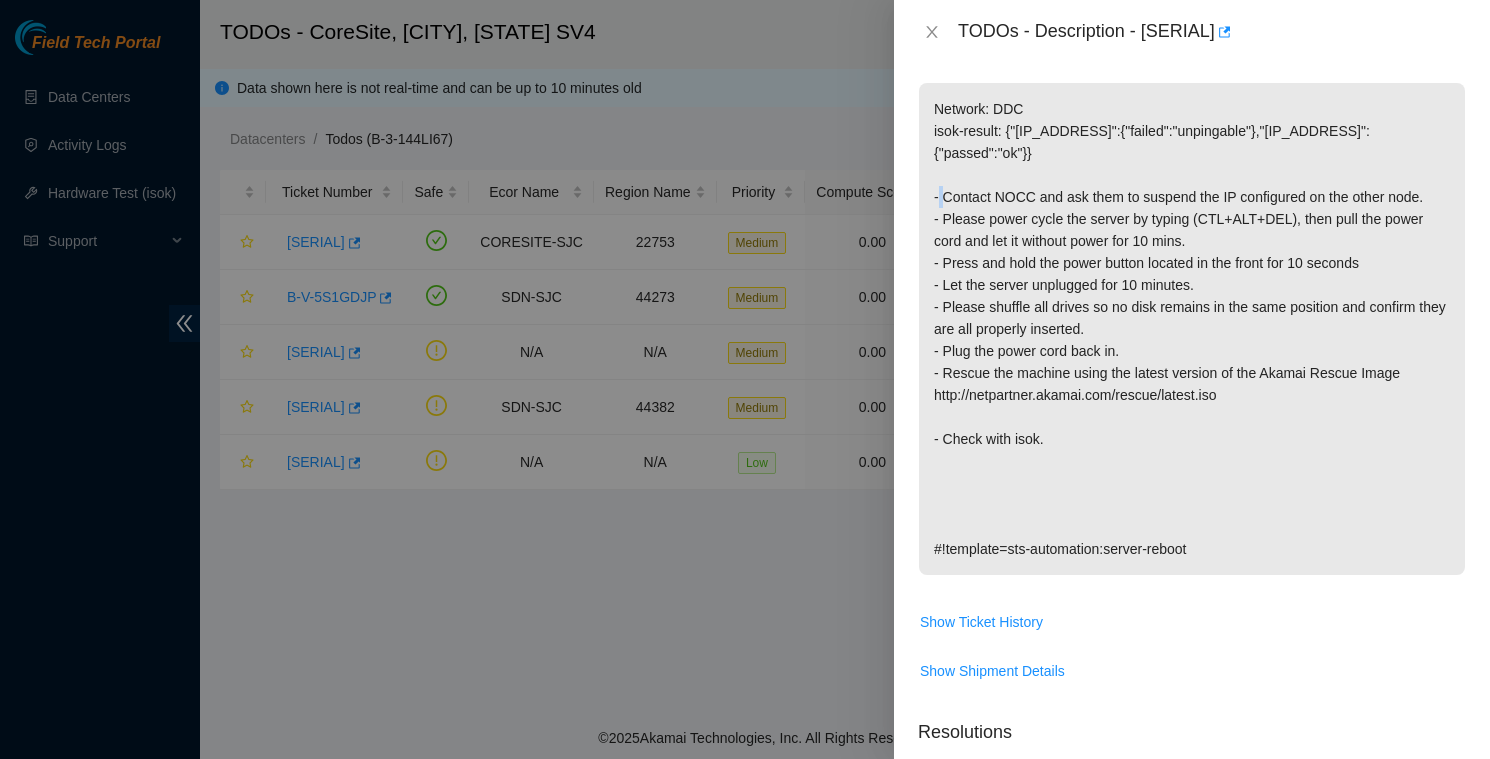 click on "Network: DDC
isok-result: {"23.33.113.18":{"failed":"unpingable"},"23.33.113.19":{"passed":"ok"}}
- Contact NOCC and ask them to suspend the IP  configured on the other node.
- Please power cycle the server by  typing (CTL+ALT+DEL), then pull the power cord and let it without power for 10 mins.
- Press and hold the power button located in the front for 10 seconds
- Let the server unplugged for 10 minutes.
- Please shuffle all drives so no disk remains in the same position and confirm they are all properly inserted.
- Plug the power cord back in.
- Rescue the machine using the latest version of the Akamai Rescue Image
http://netpartner.akamai.com/rescue/latest.iso
- Check with isok.
#!template=sts-automation:server-reboot" at bounding box center [1192, 329] 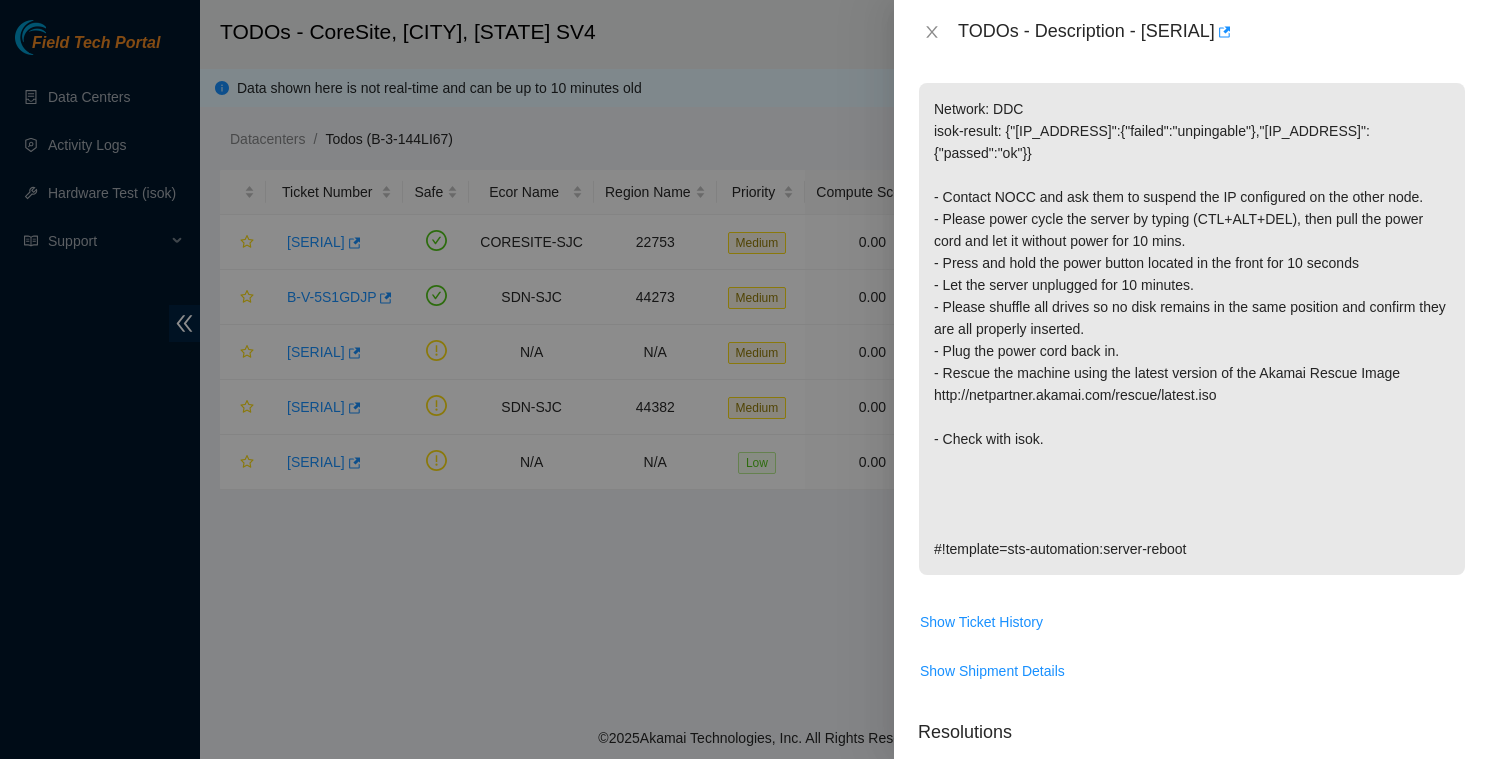 click on "Network: DDC
isok-result: {"23.33.113.18":{"failed":"unpingable"},"23.33.113.19":{"passed":"ok"}}
- Contact NOCC and ask them to suspend the IP  configured on the other node.
- Please power cycle the server by  typing (CTL+ALT+DEL), then pull the power cord and let it without power for 10 mins.
- Press and hold the power button located in the front for 10 seconds
- Let the server unplugged for 10 minutes.
- Please shuffle all drives so no disk remains in the same position and confirm they are all properly inserted.
- Plug the power cord back in.
- Rescue the machine using the latest version of the Akamai Rescue Image
http://netpartner.akamai.com/rescue/latest.iso
- Check with isok.
#!template=sts-automation:server-reboot" at bounding box center [1192, 329] 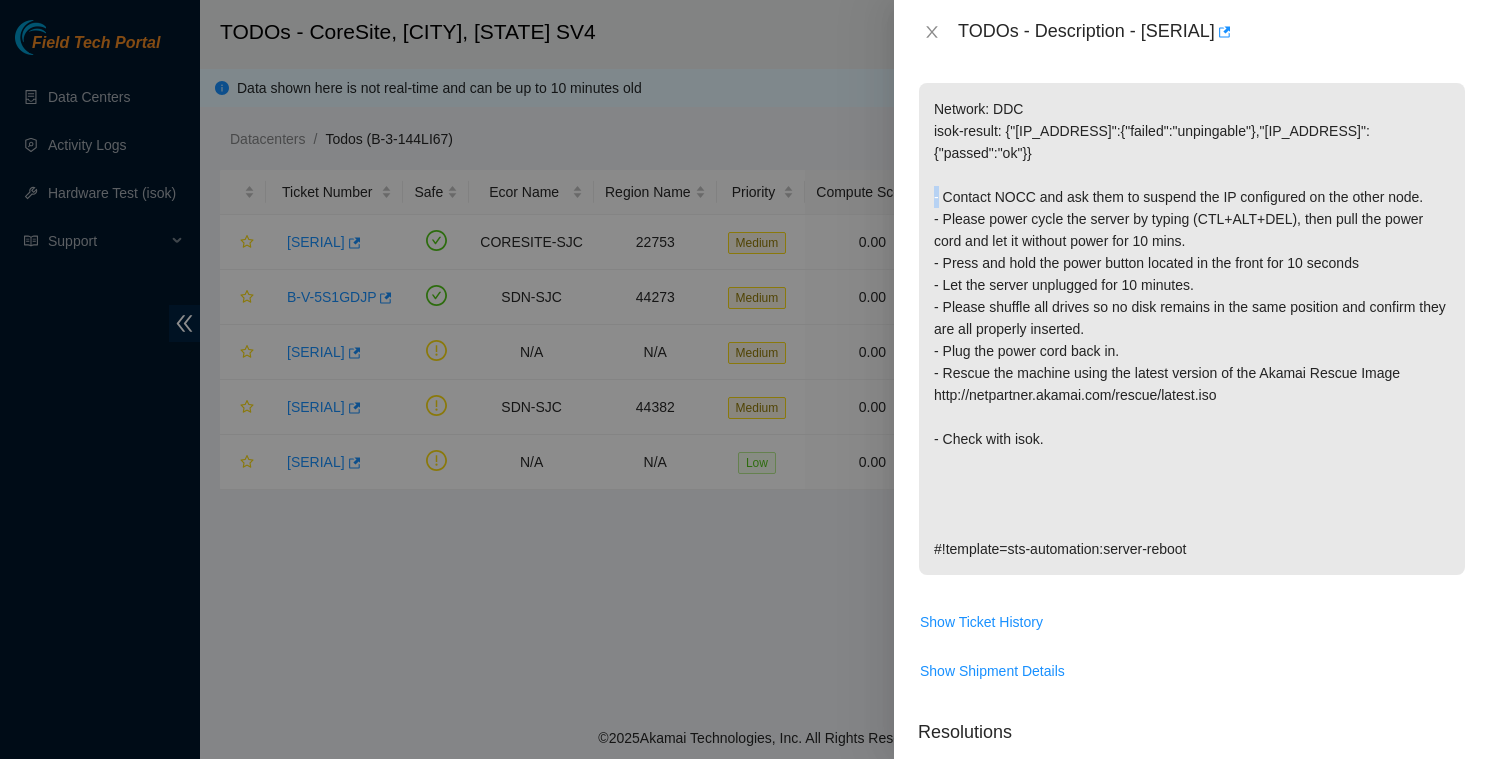 click on "Network: DDC
isok-result: {"23.33.113.18":{"failed":"unpingable"},"23.33.113.19":{"passed":"ok"}}
- Contact NOCC and ask them to suspend the IP  configured on the other node.
- Please power cycle the server by  typing (CTL+ALT+DEL), then pull the power cord and let it without power for 10 mins.
- Press and hold the power button located in the front for 10 seconds
- Let the server unplugged for 10 minutes.
- Please shuffle all drives so no disk remains in the same position and confirm they are all properly inserted.
- Plug the power cord back in.
- Rescue the machine using the latest version of the Akamai Rescue Image
http://netpartner.akamai.com/rescue/latest.iso
- Check with isok.
#!template=sts-automation:server-reboot" at bounding box center (1192, 329) 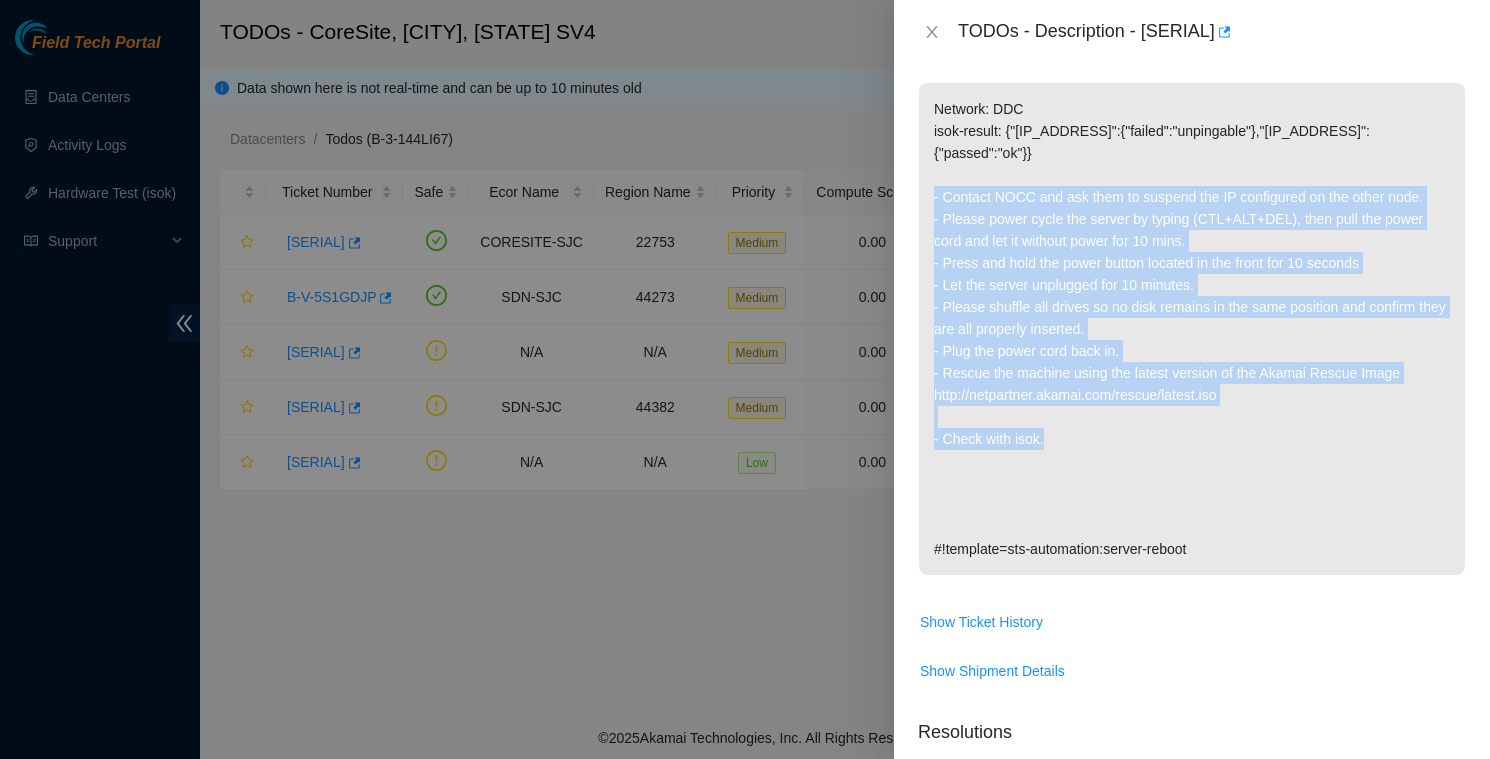 click on "Network: DDC
isok-result: {"23.33.113.18":{"failed":"unpingable"},"23.33.113.19":{"passed":"ok"}}
- Contact NOCC and ask them to suspend the IP  configured on the other node.
- Please power cycle the server by  typing (CTL+ALT+DEL), then pull the power cord and let it without power for 10 mins.
- Press and hold the power button located in the front for 10 seconds
- Let the server unplugged for 10 minutes.
- Please shuffle all drives so no disk remains in the same position and confirm they are all properly inserted.
- Plug the power cord back in.
- Rescue the machine using the latest version of the Akamai Rescue Image
http://netpartner.akamai.com/rescue/latest.iso
- Check with isok.
#!template=sts-automation:server-reboot" at bounding box center (1192, 329) 